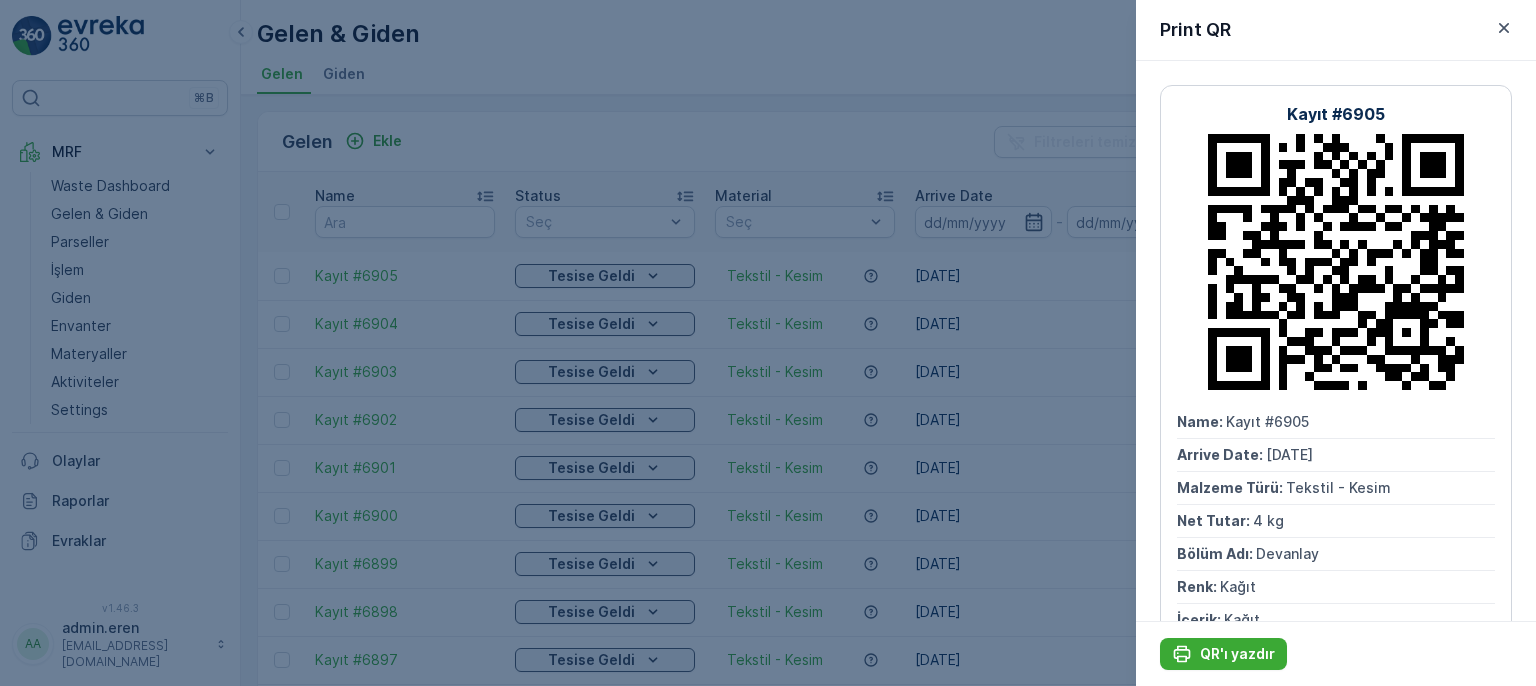 scroll, scrollTop: 0, scrollLeft: 0, axis: both 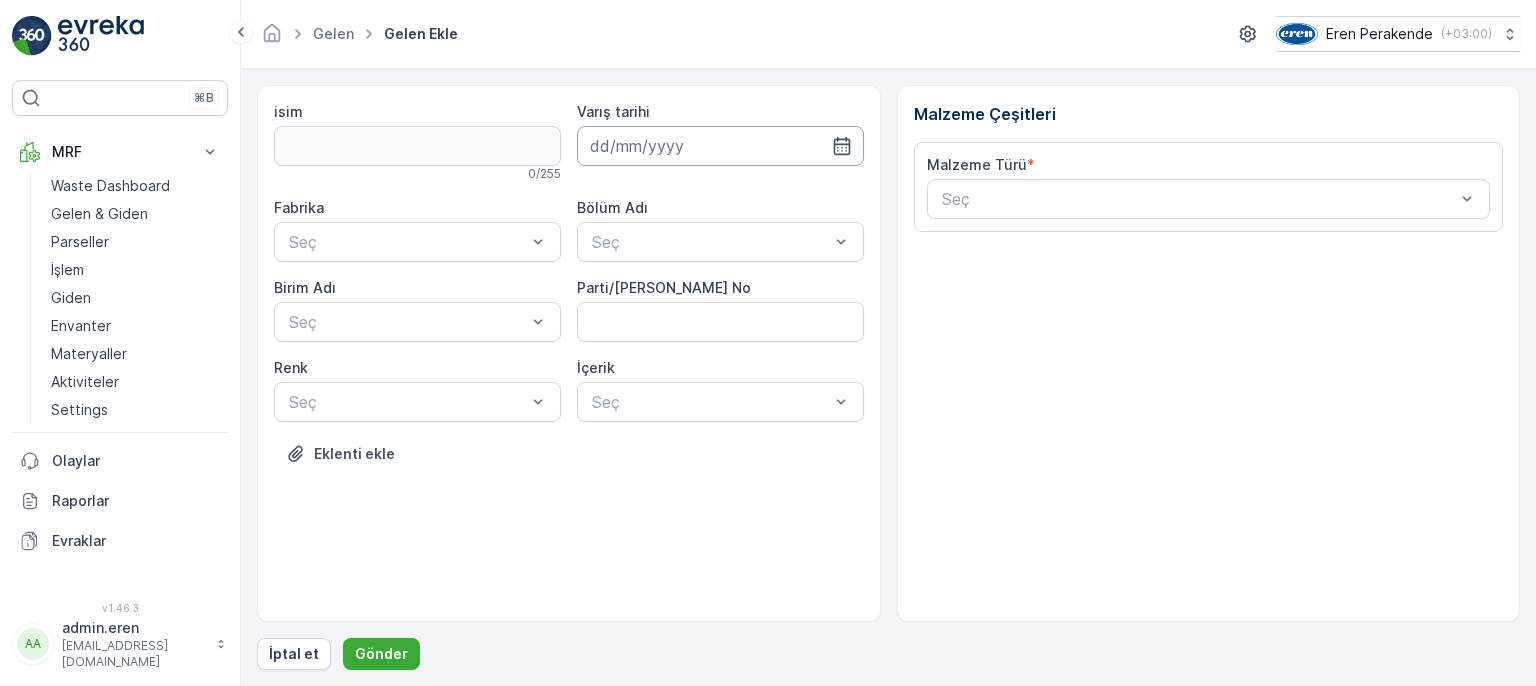 click at bounding box center (720, 146) 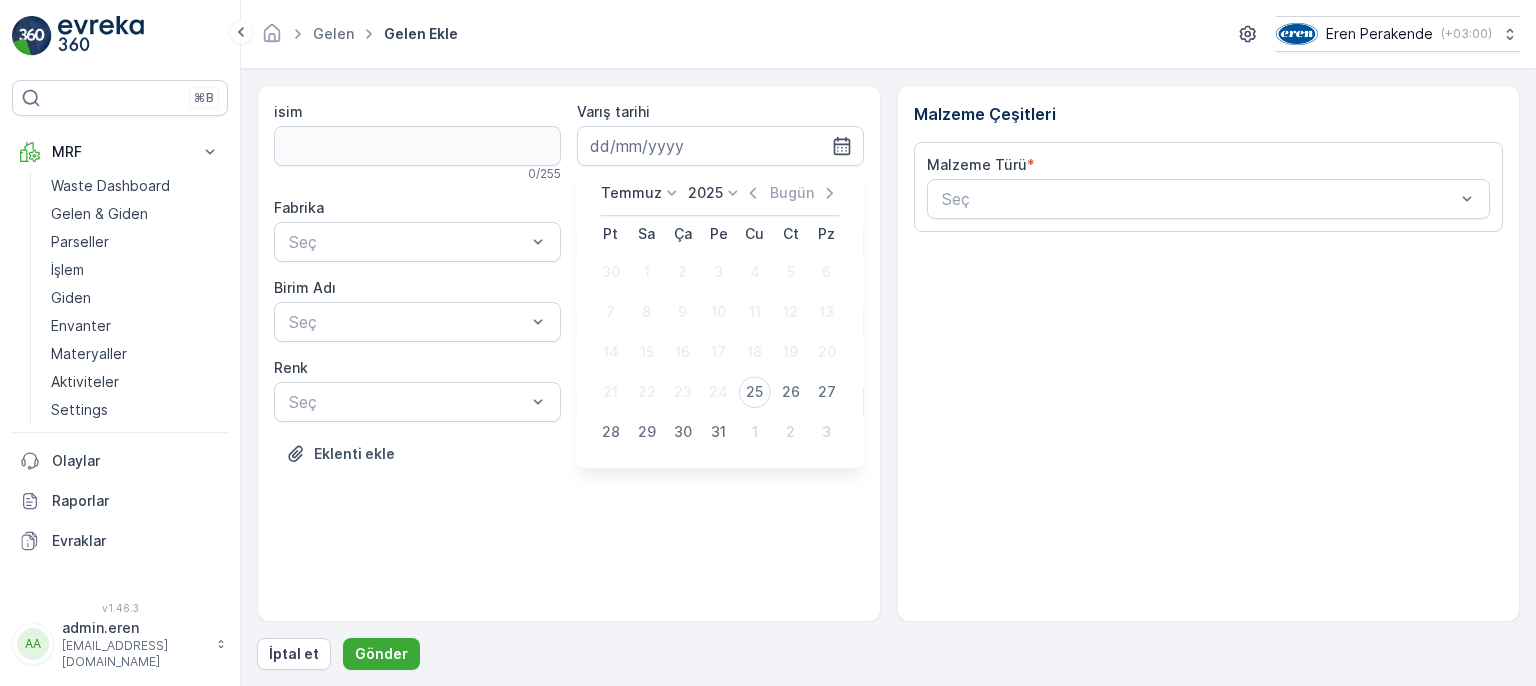 click on "25" at bounding box center [755, 392] 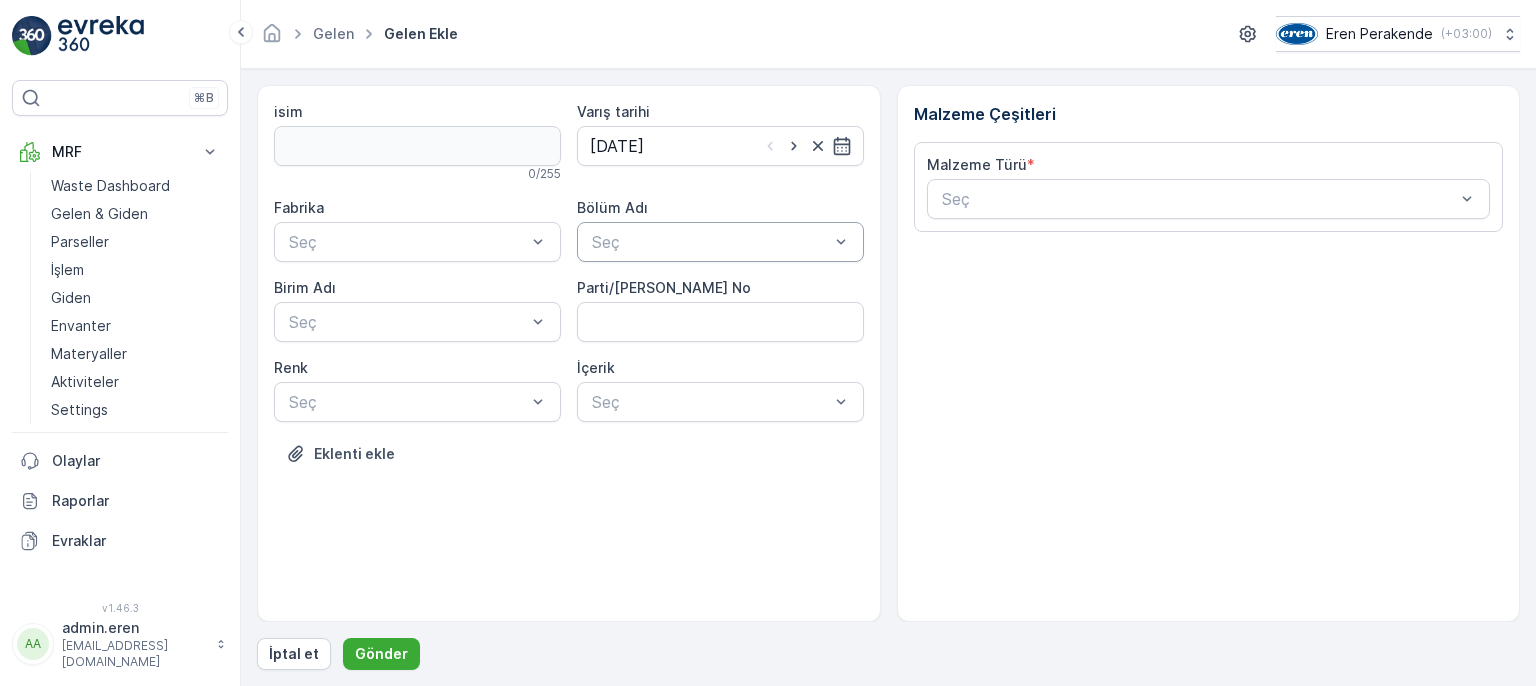 click at bounding box center (710, 242) 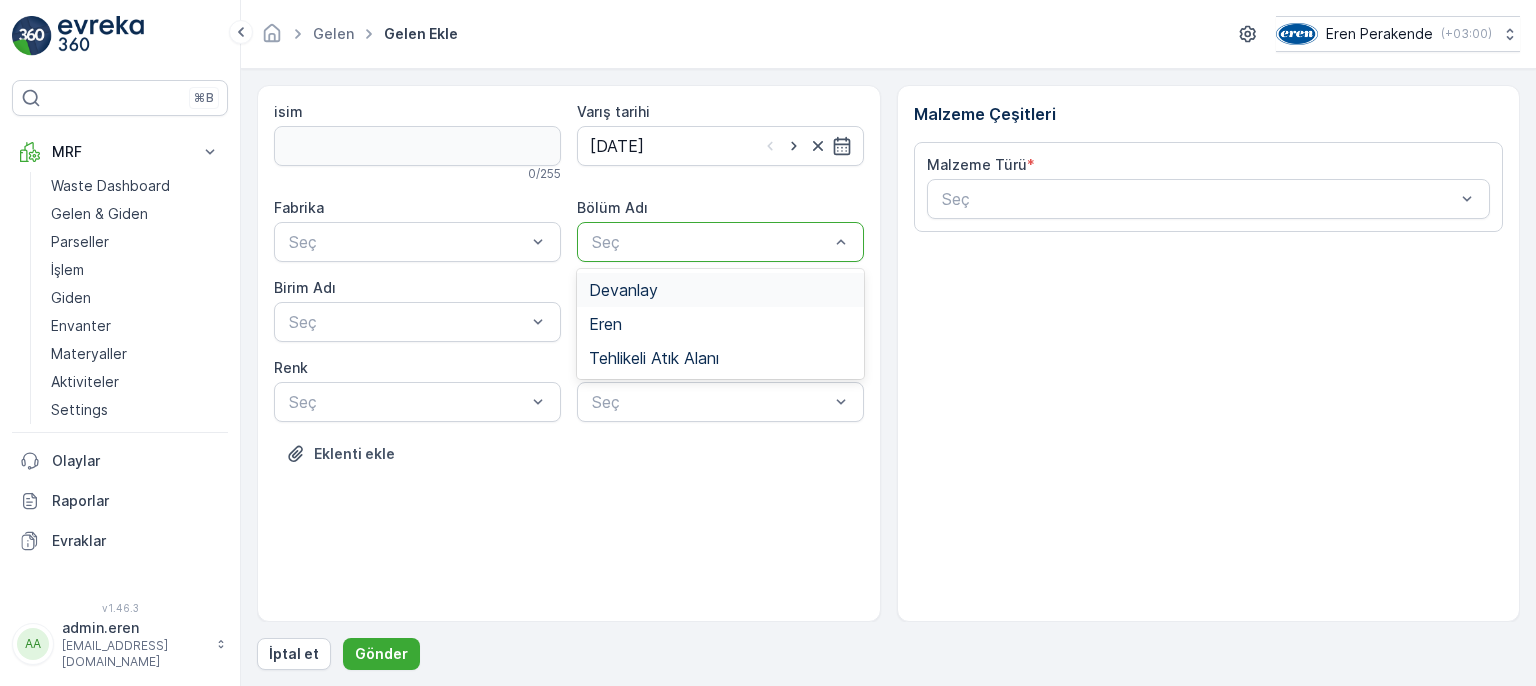 click on "Devanlay" at bounding box center (720, 290) 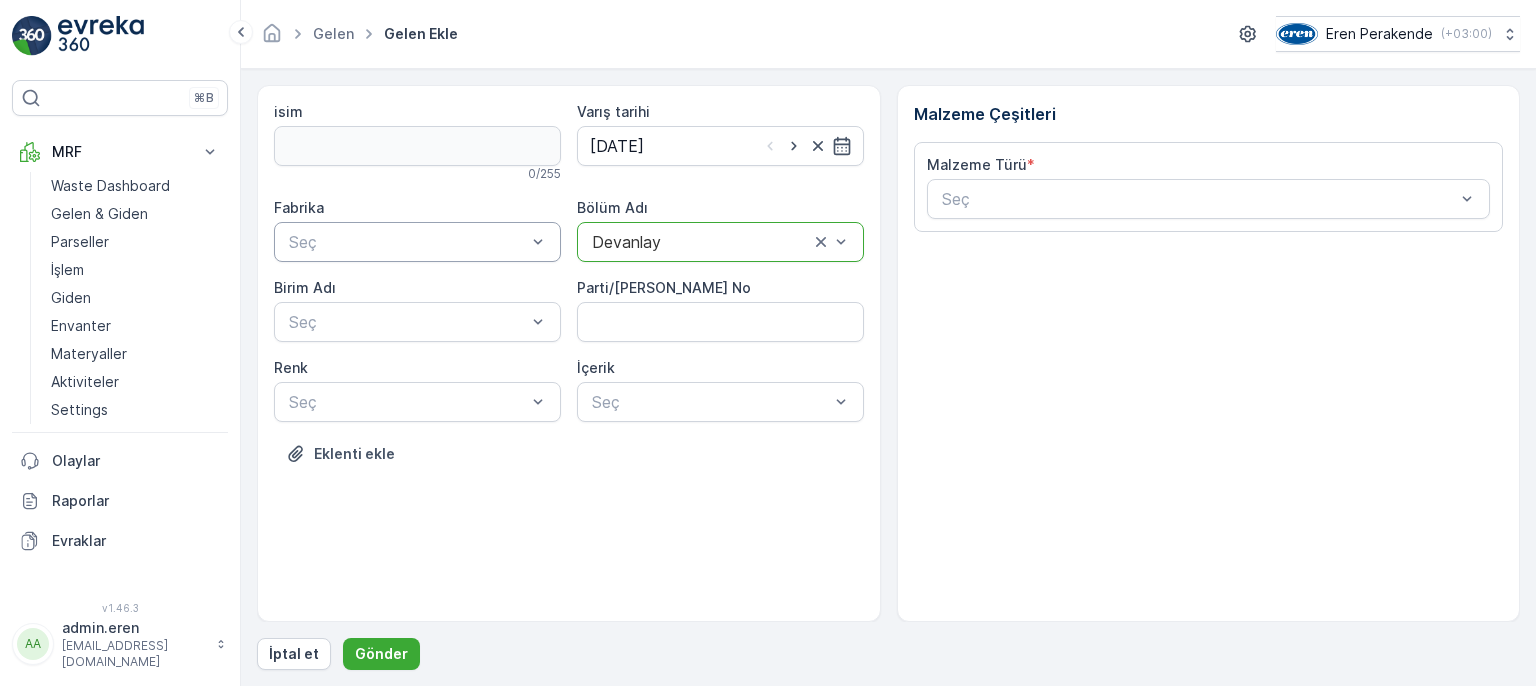 click at bounding box center (407, 242) 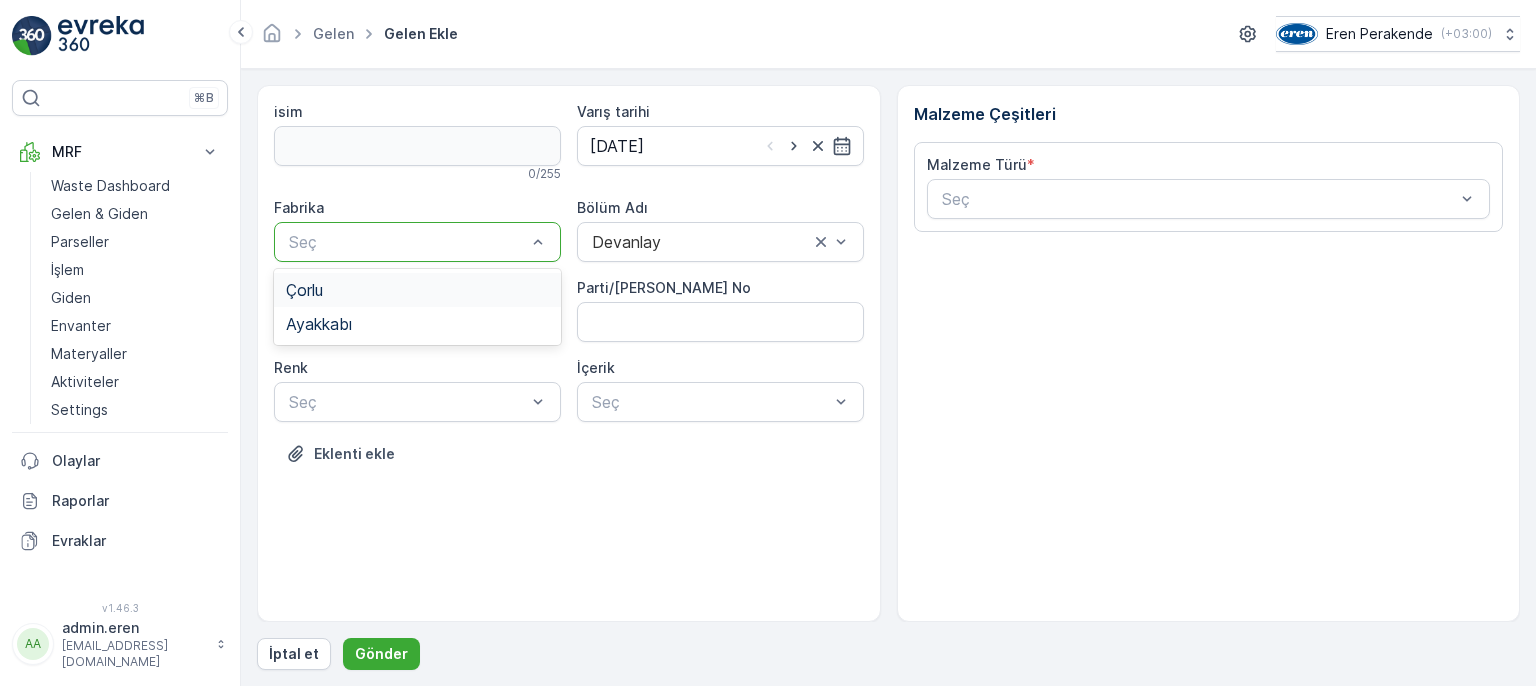 click on "Çorlu" at bounding box center (417, 290) 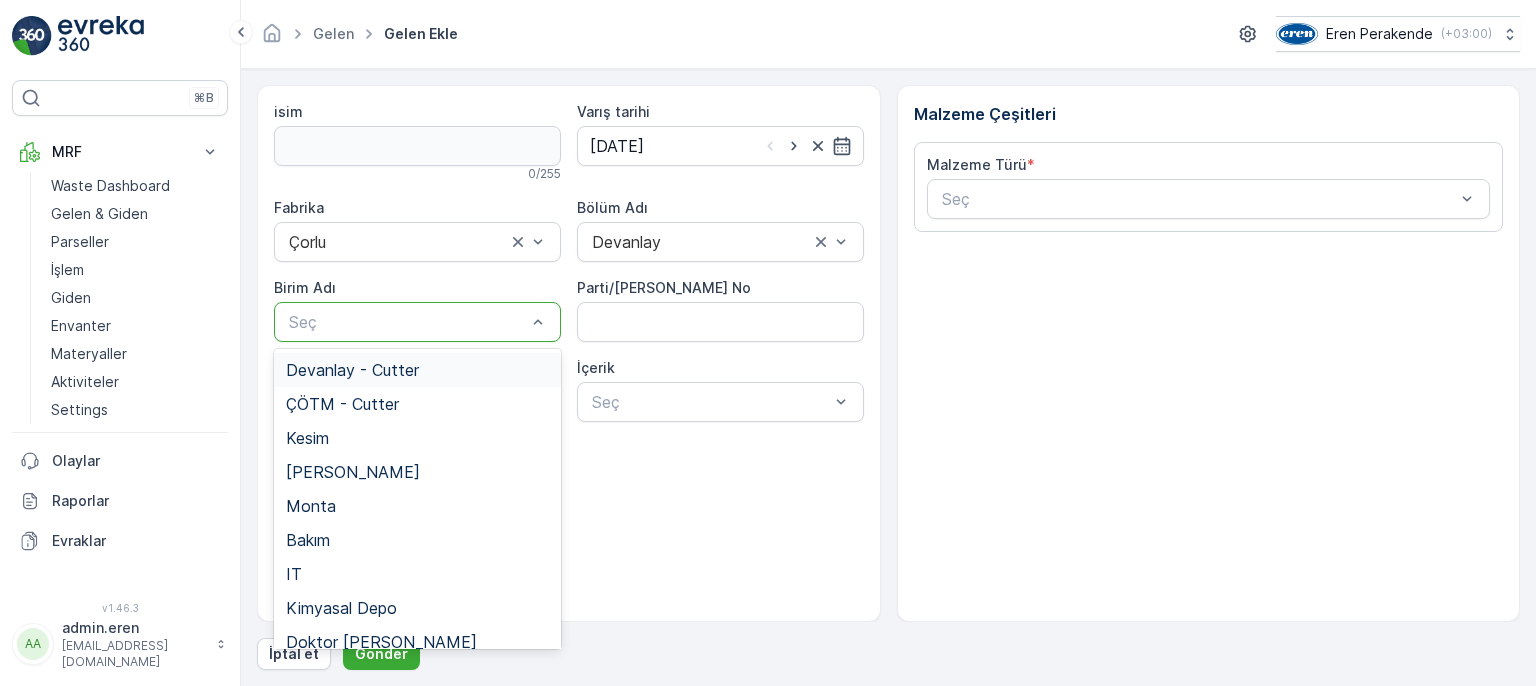 click at bounding box center (407, 322) 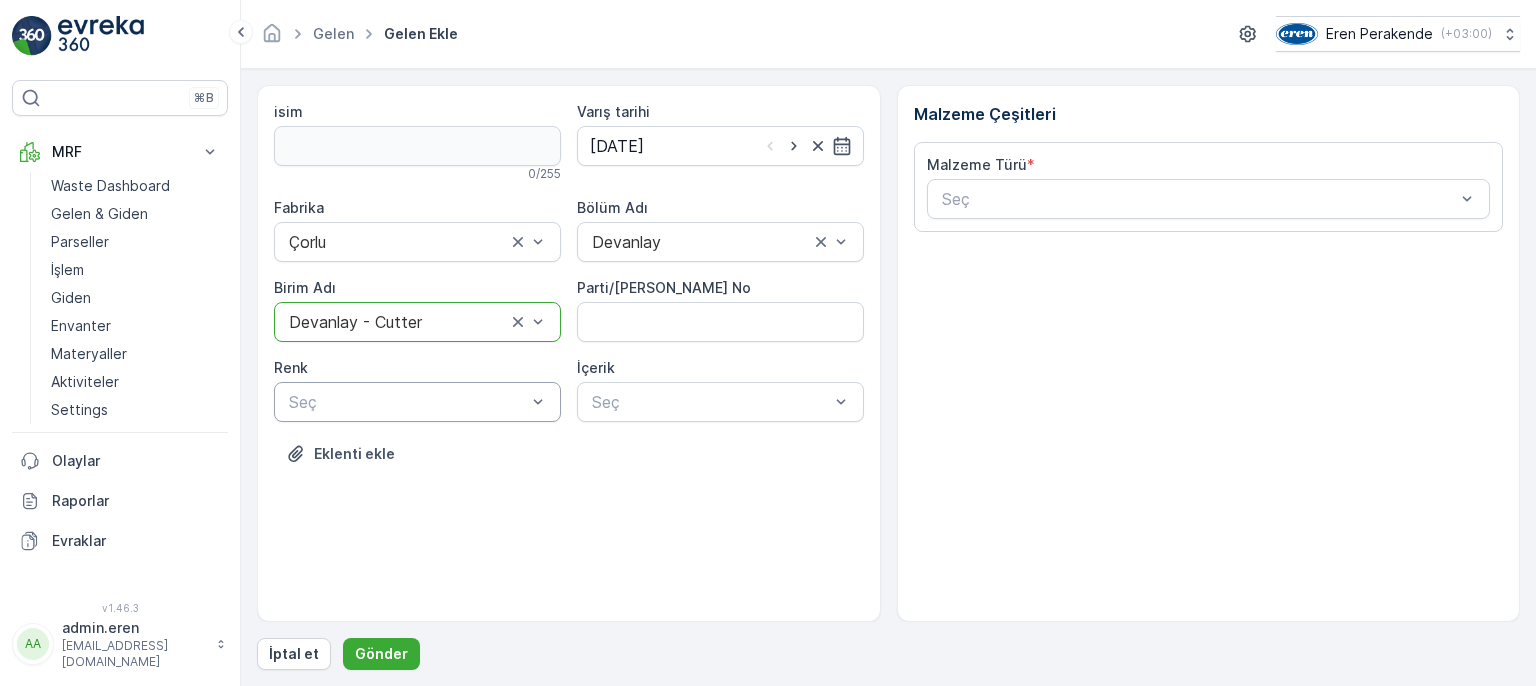 click at bounding box center [407, 402] 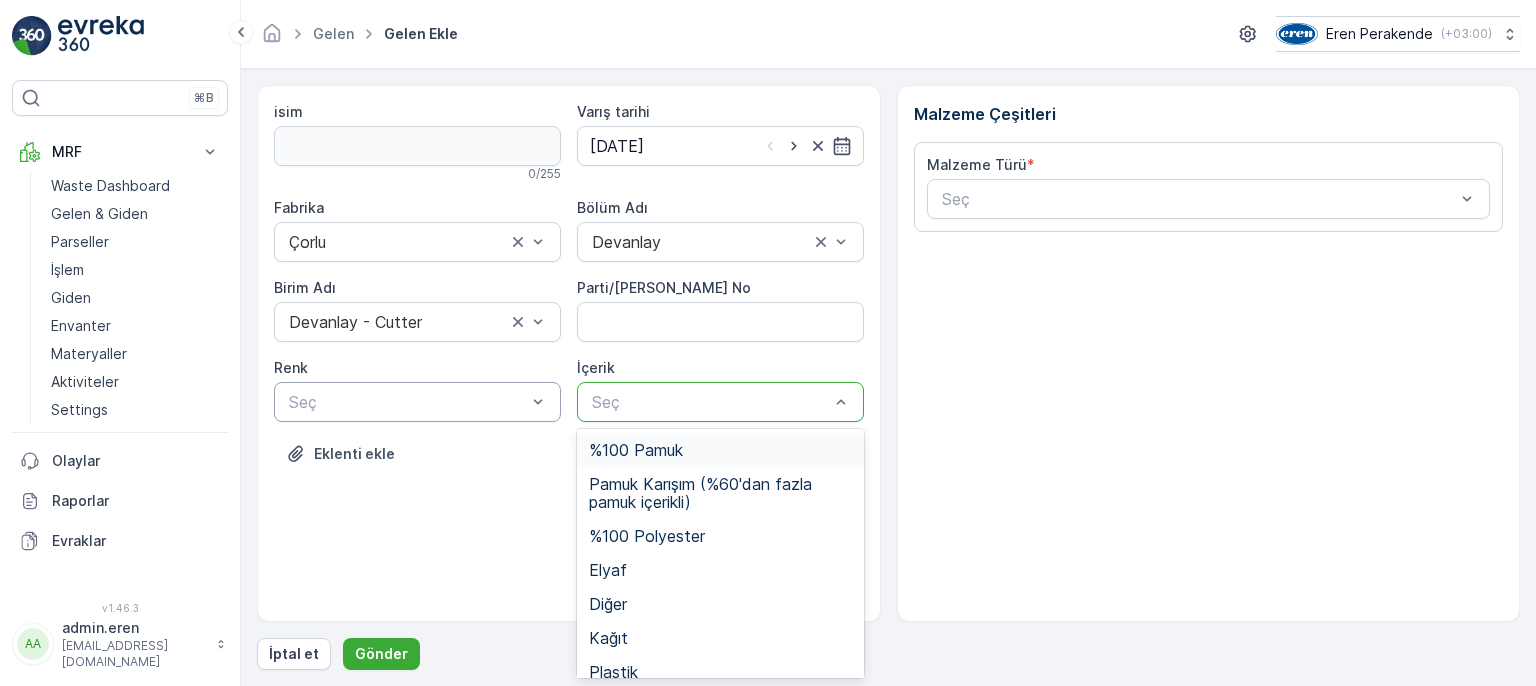 click on "Seç" at bounding box center (720, 402) 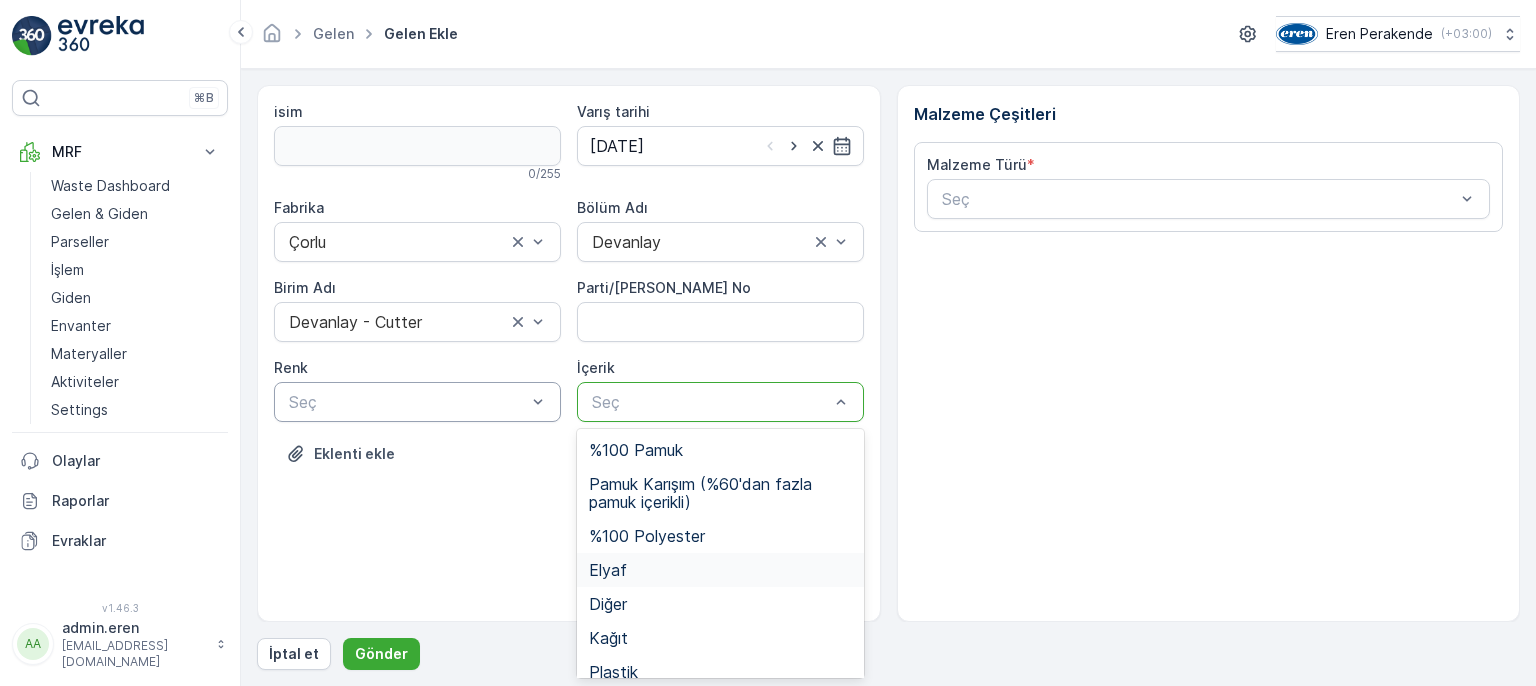 click on "Elyaf" at bounding box center (720, 570) 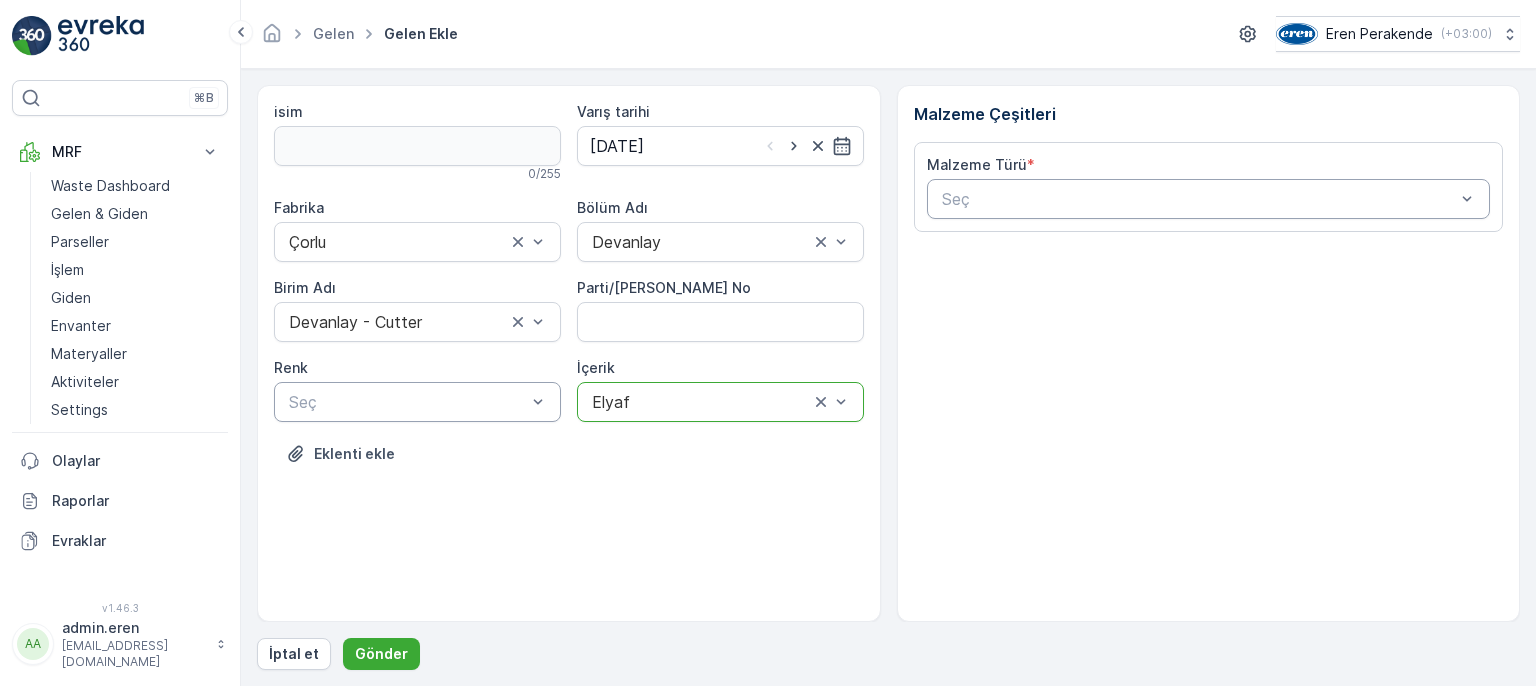 drag, startPoint x: 1211, startPoint y: 192, endPoint x: 1200, endPoint y: 210, distance: 21.095022 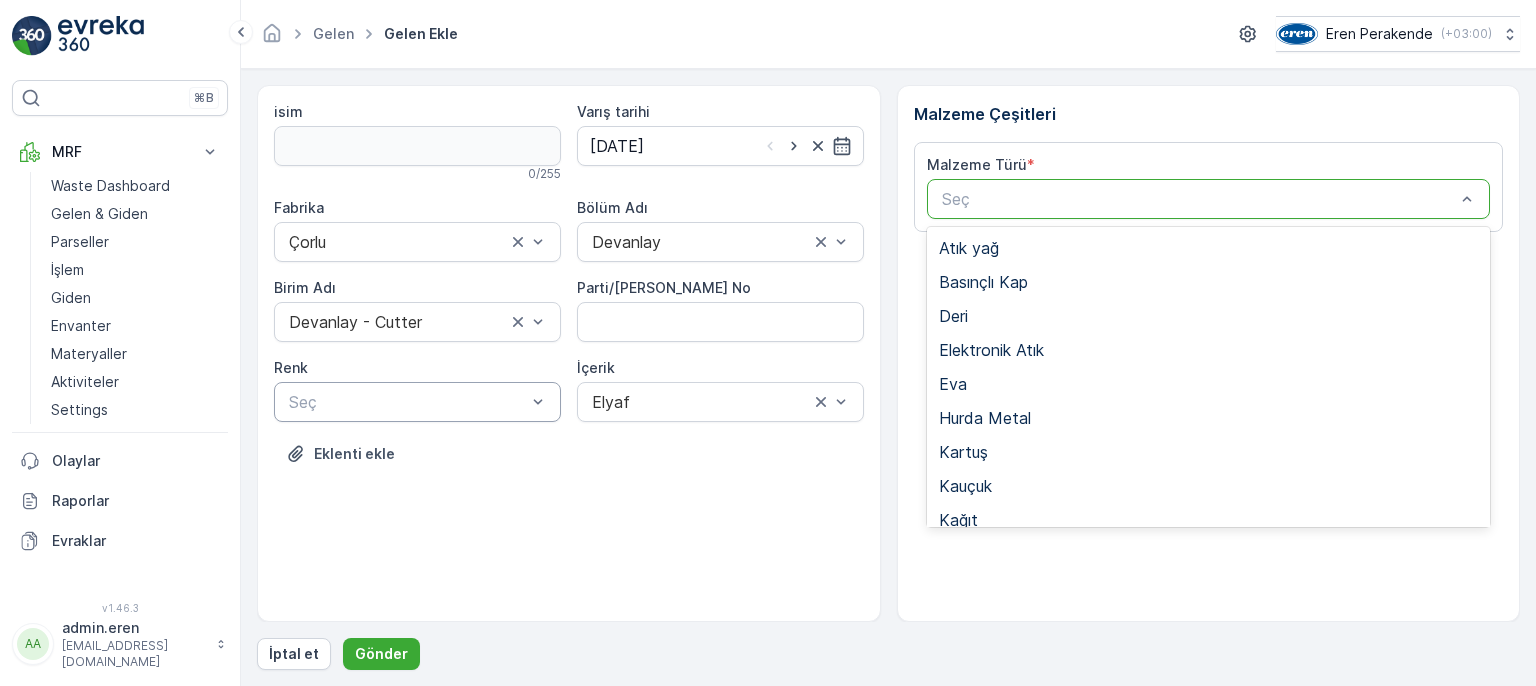 scroll, scrollTop: 388, scrollLeft: 0, axis: vertical 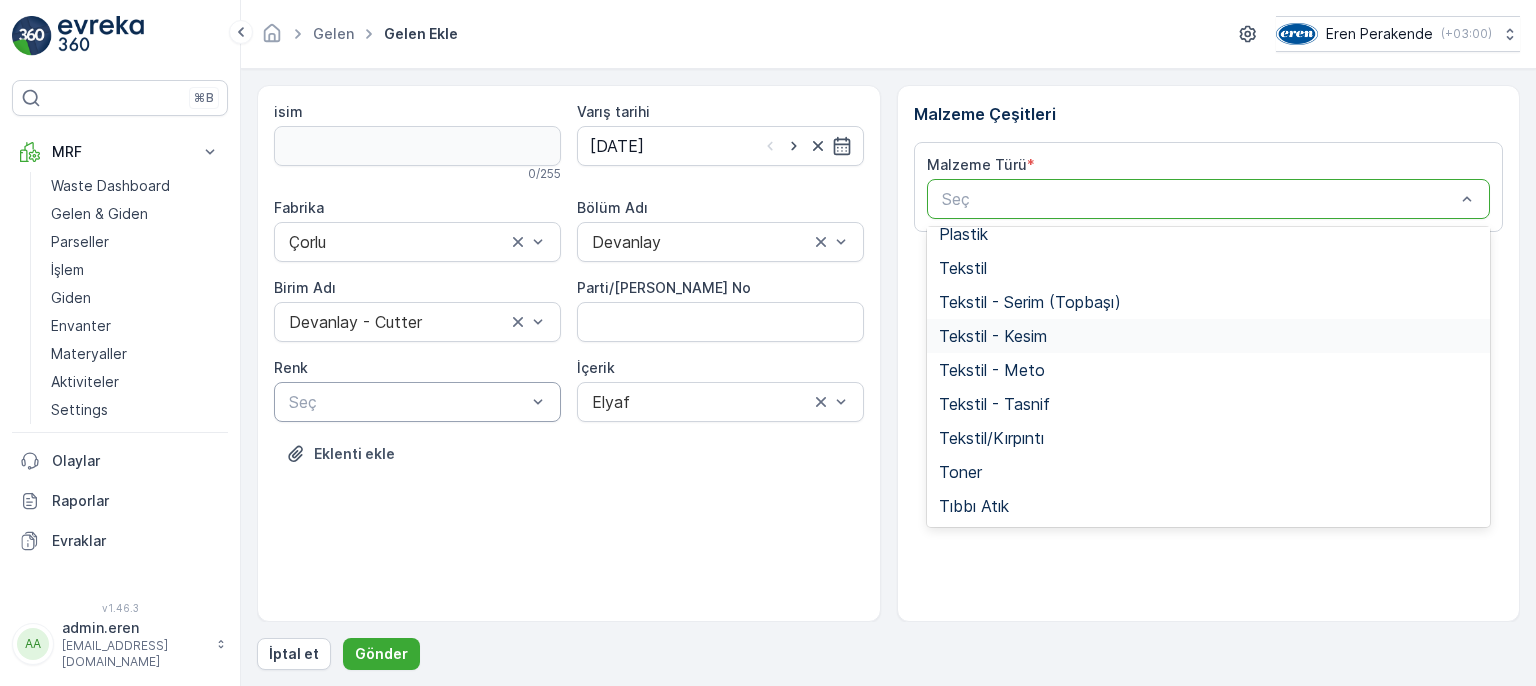 click on "Tekstil - Kesim" at bounding box center [993, 336] 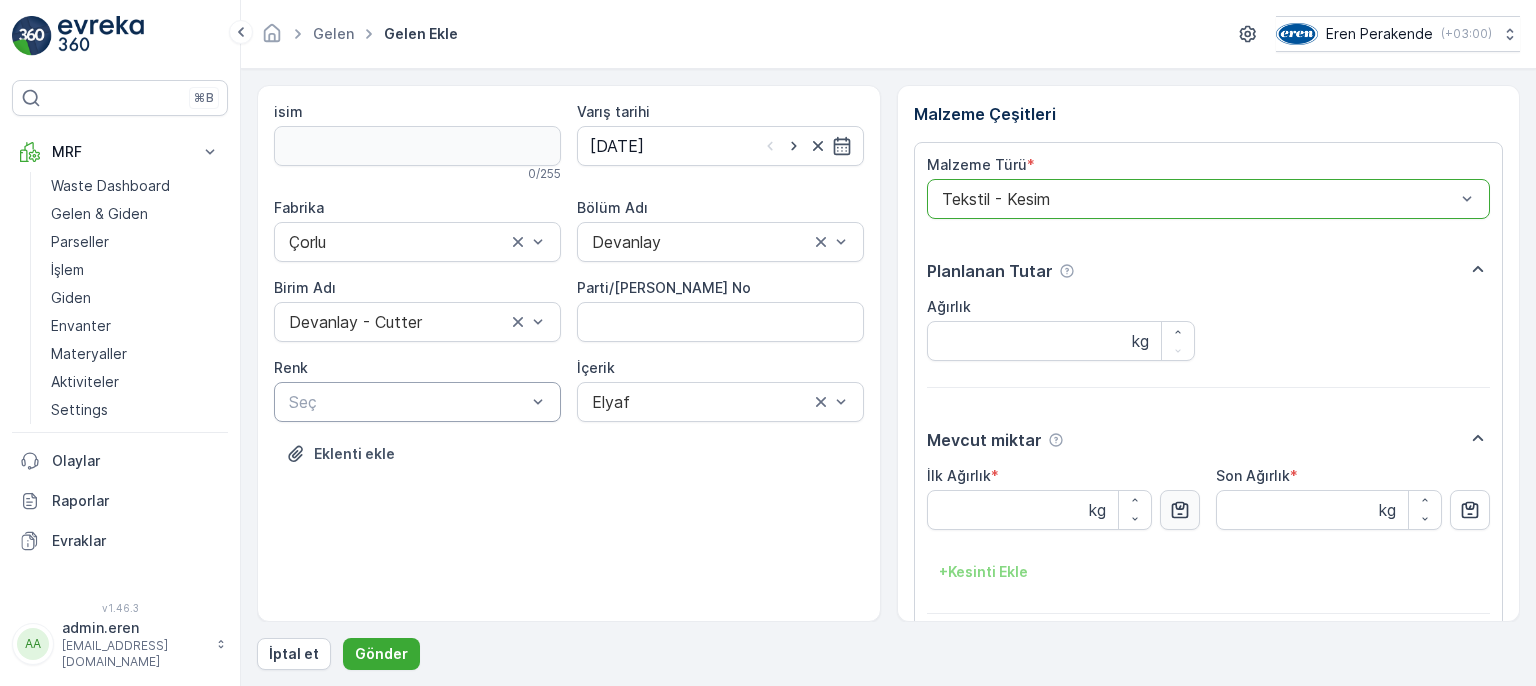 click 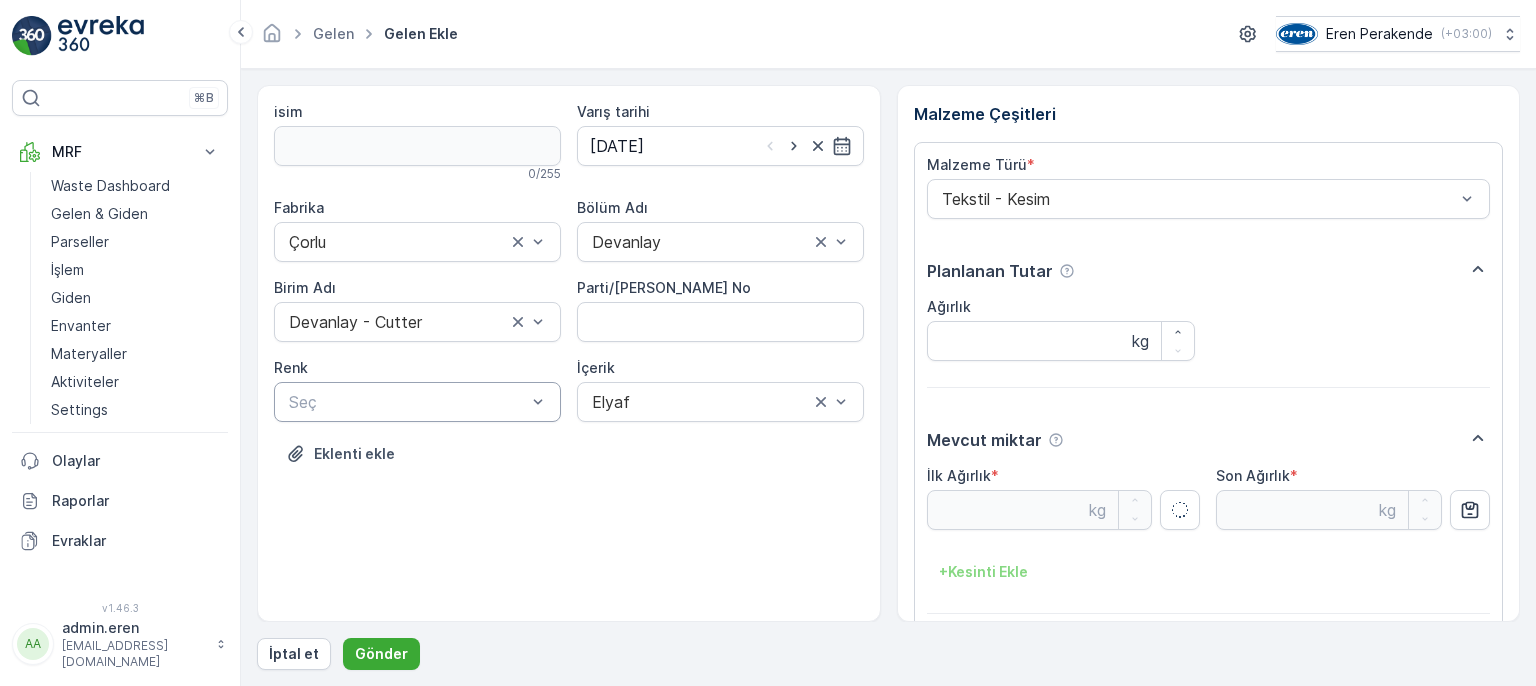 type on "3.99" 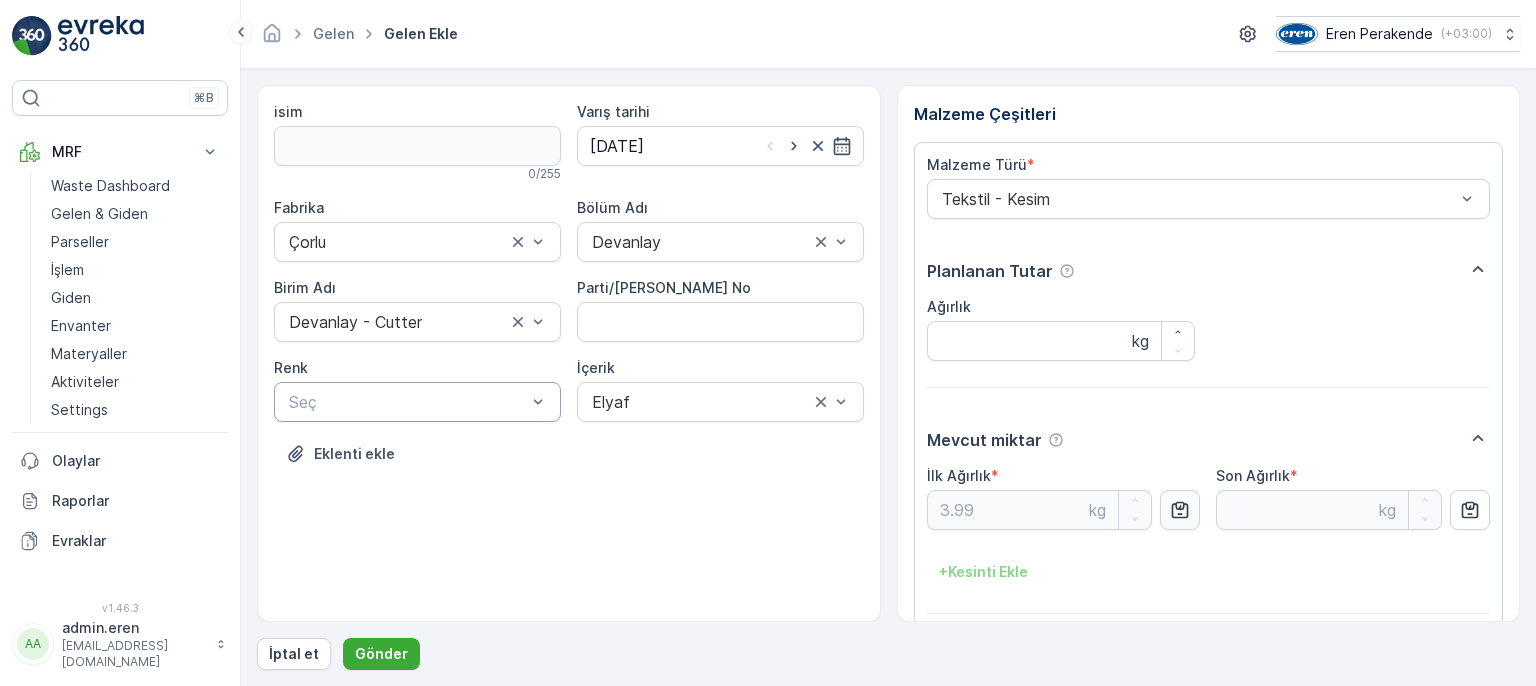 scroll, scrollTop: 84, scrollLeft: 0, axis: vertical 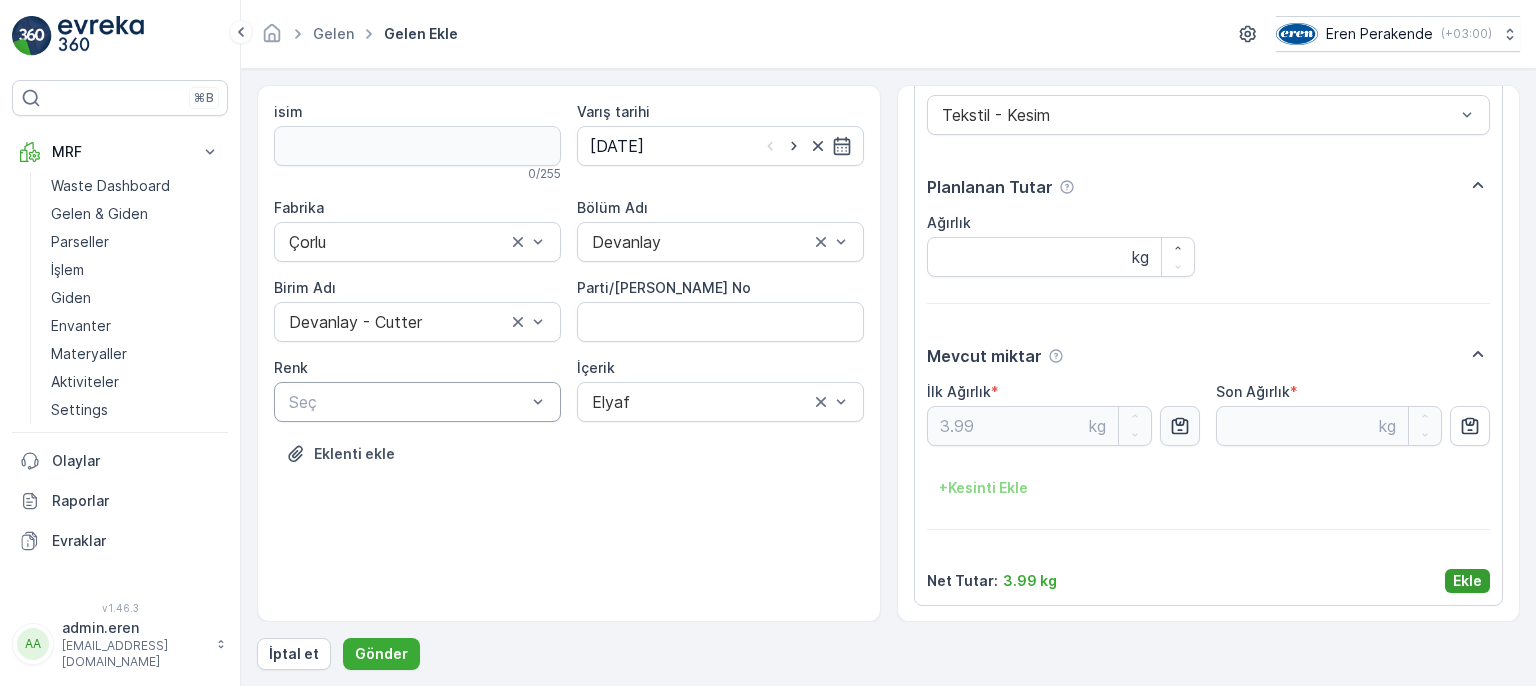 click on "Ekle" at bounding box center [1467, 581] 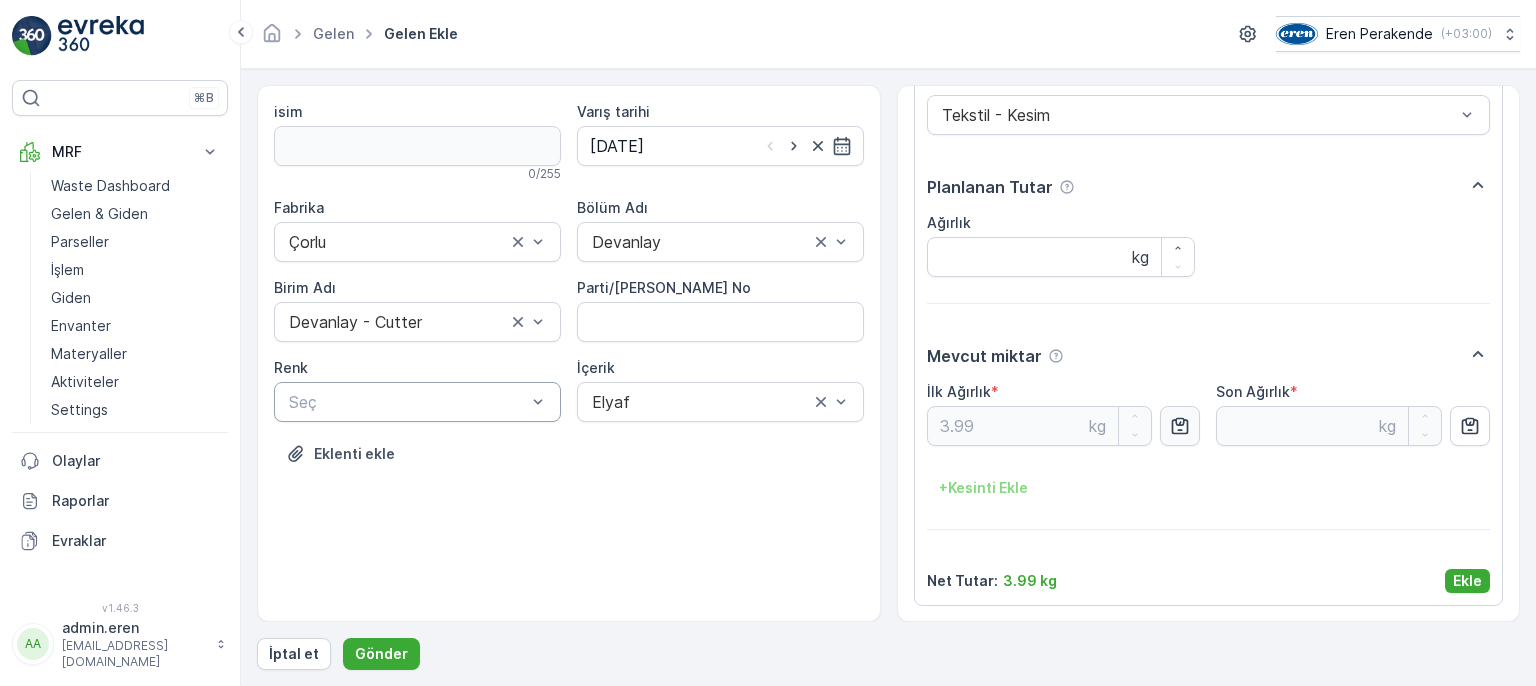 scroll, scrollTop: 0, scrollLeft: 0, axis: both 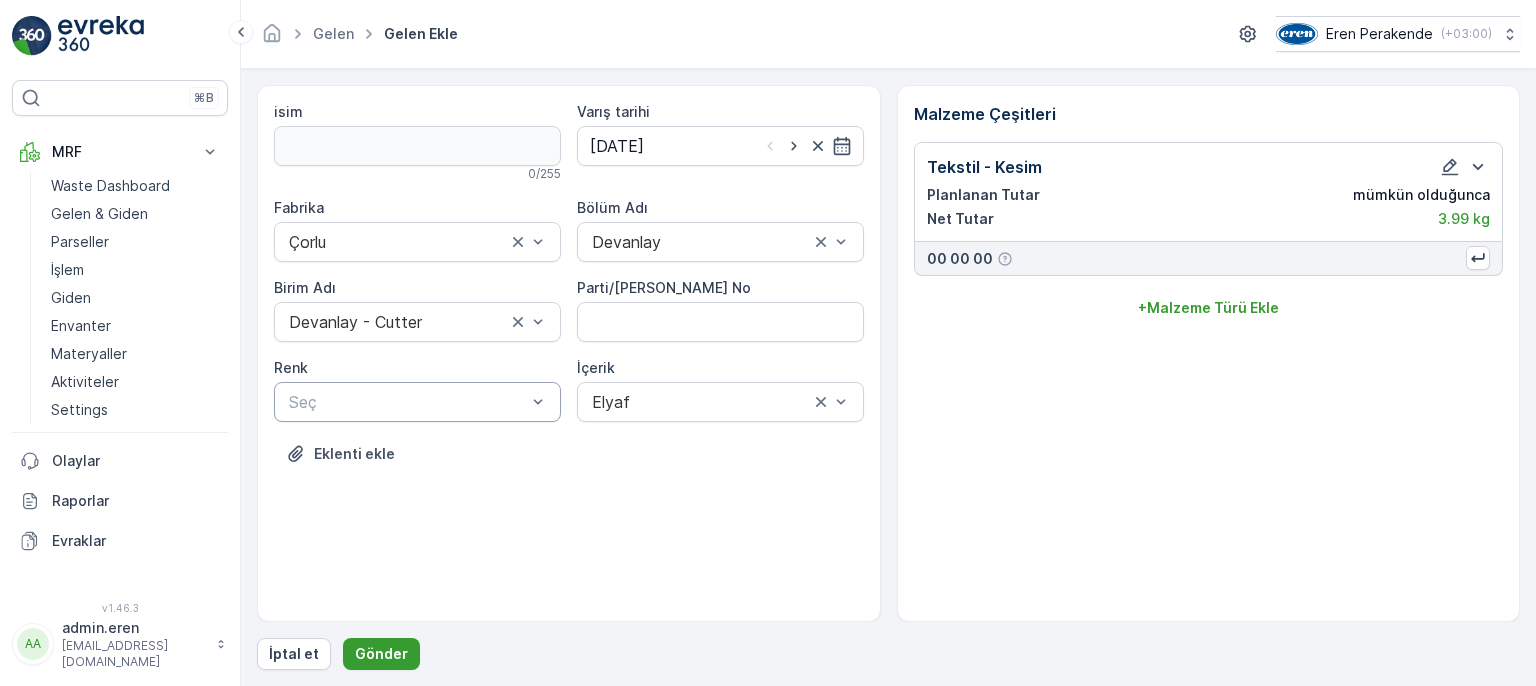click on "Gönder" at bounding box center [381, 654] 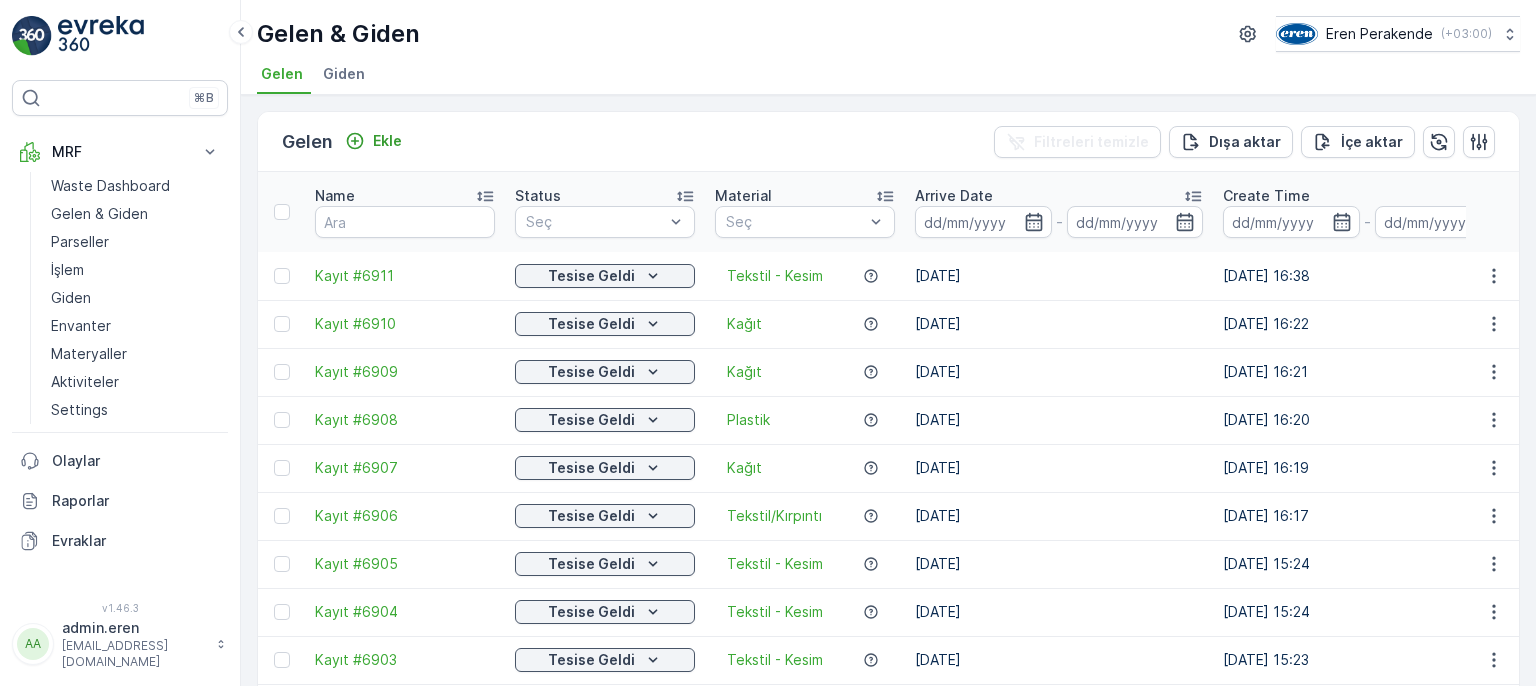 click at bounding box center (1493, 276) 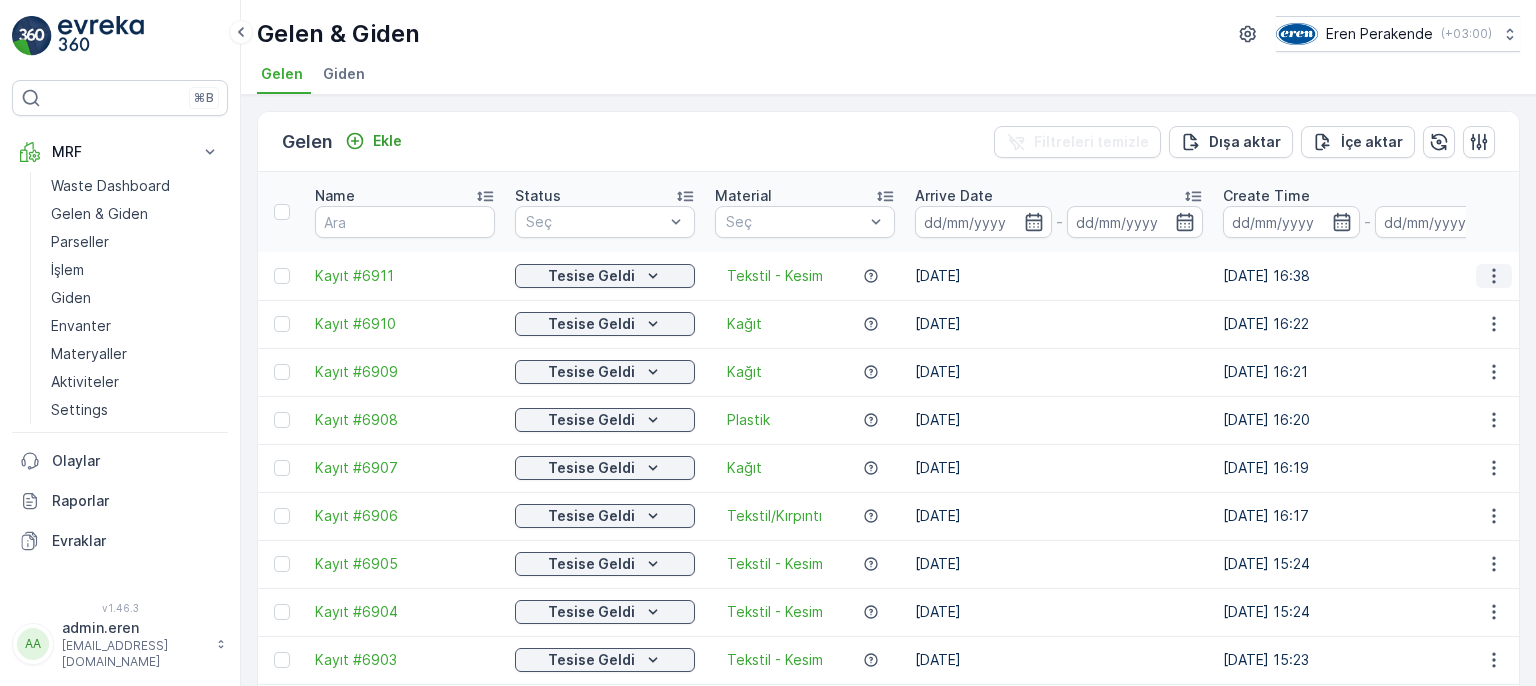click 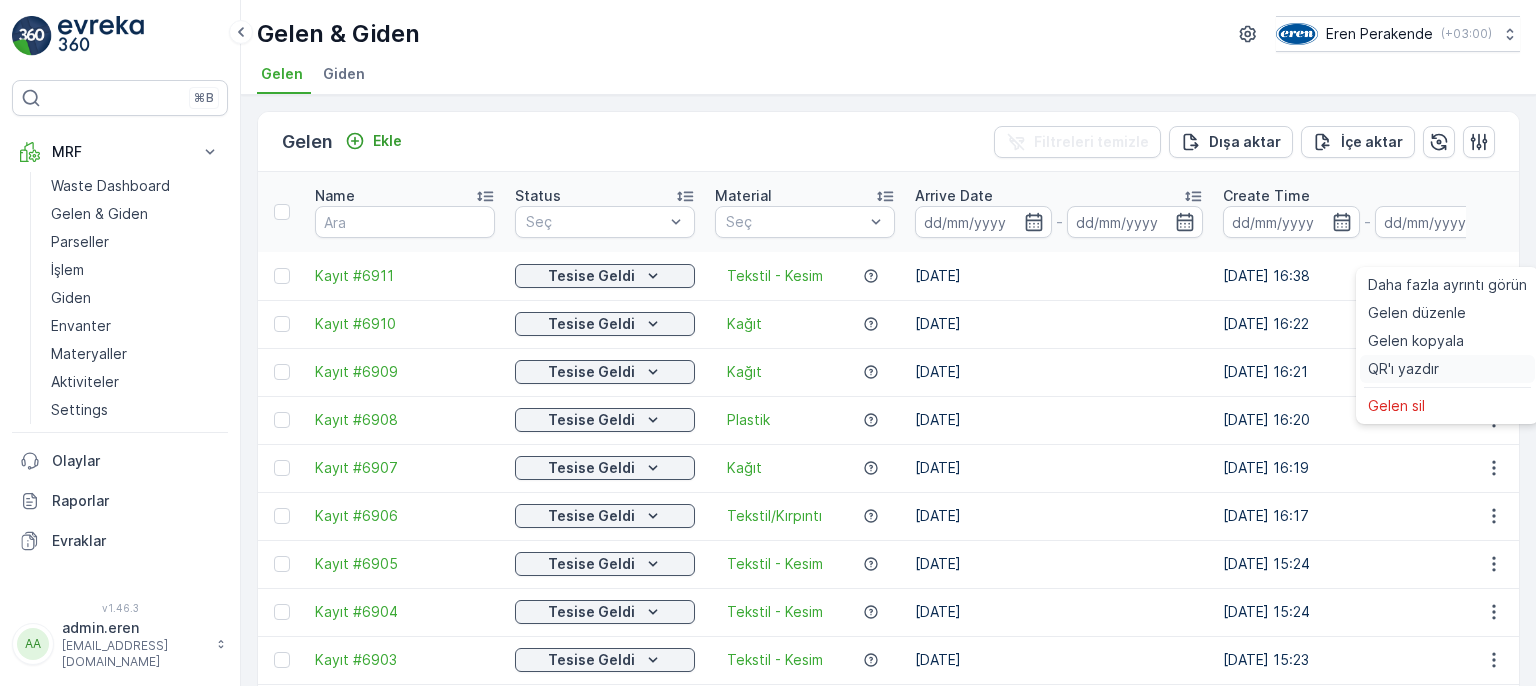 click on "QR'ı yazdır" at bounding box center [1403, 369] 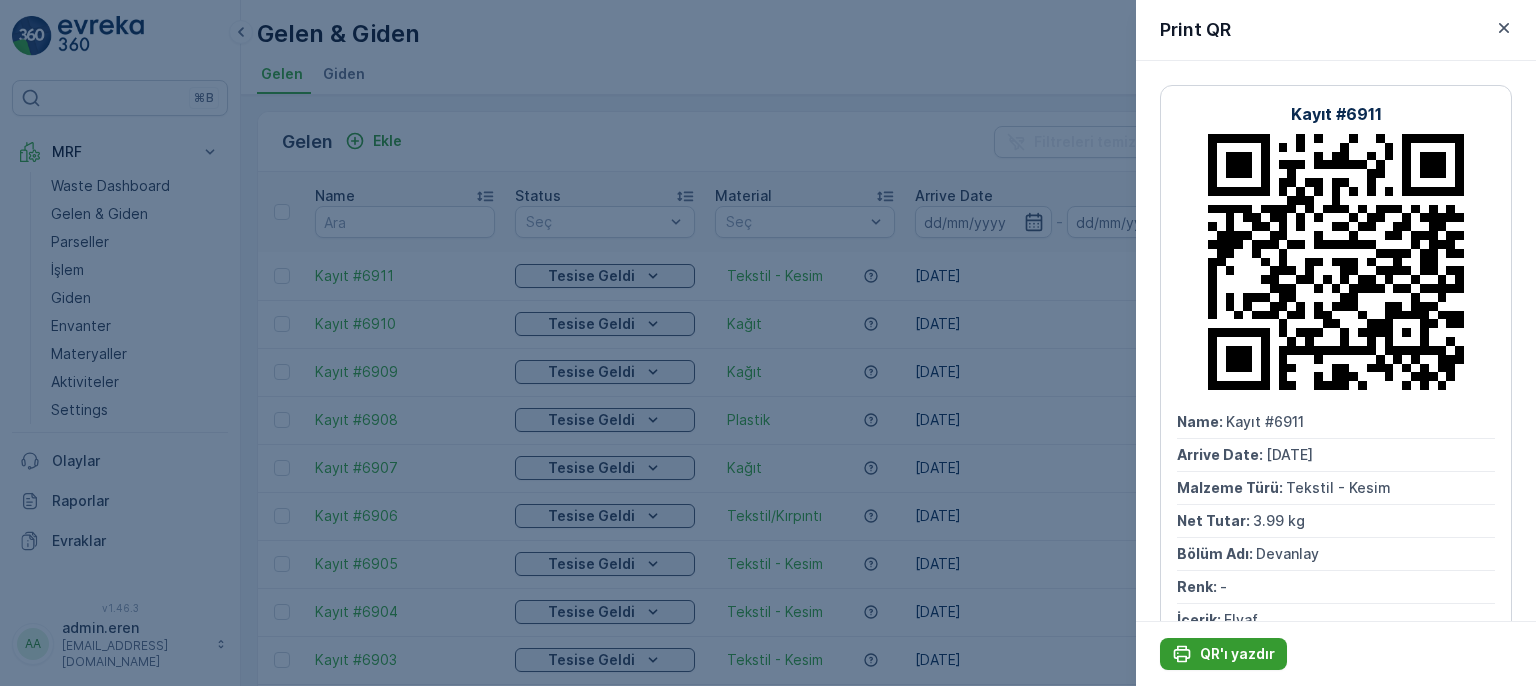 click on "QR'ı yazdır" at bounding box center (1237, 654) 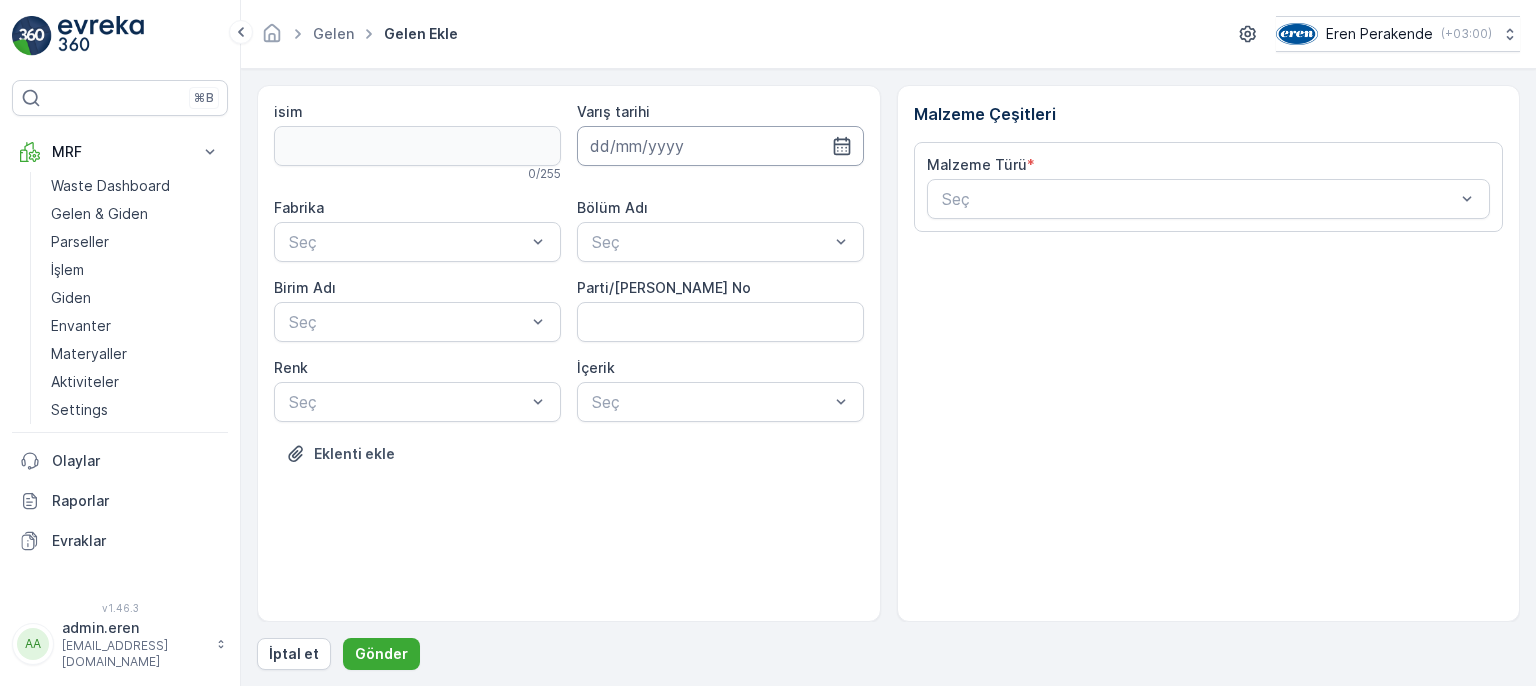 click at bounding box center [720, 146] 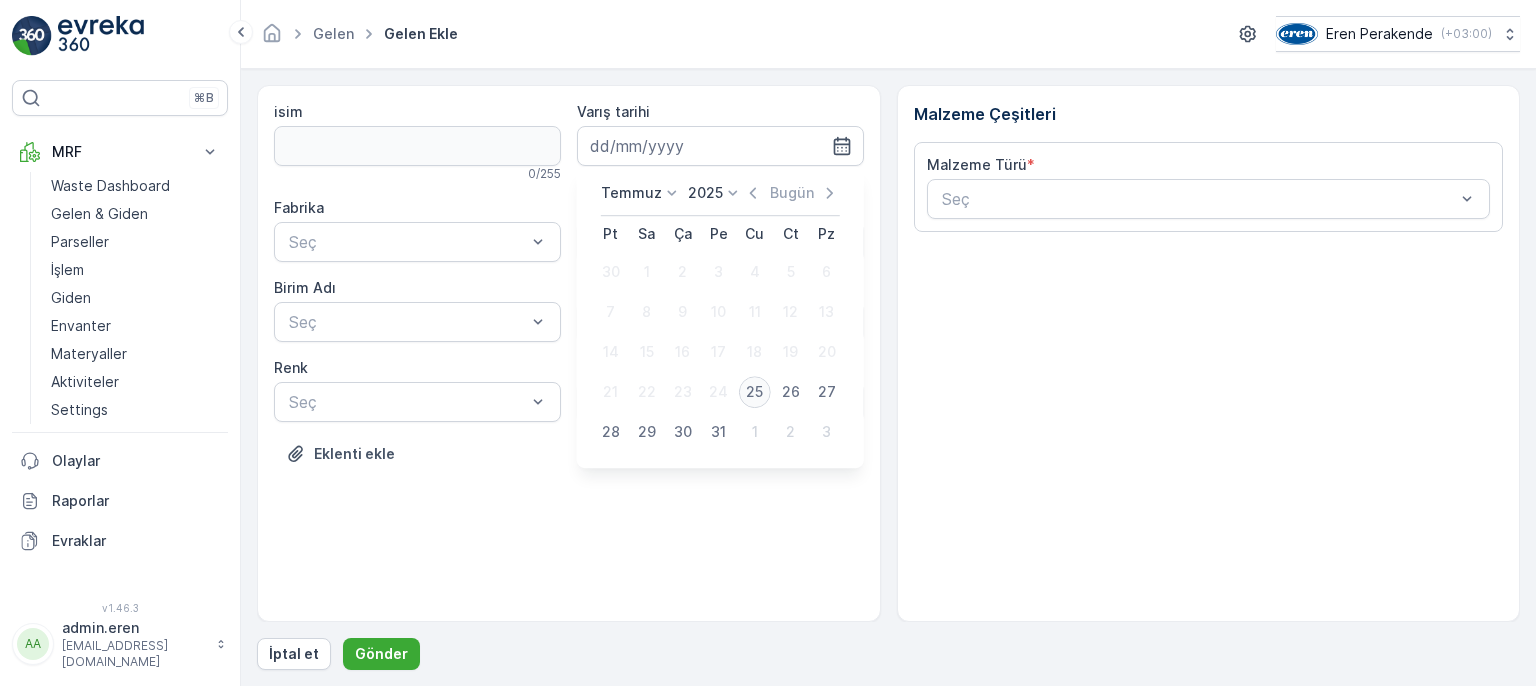 click on "25" at bounding box center [755, 392] 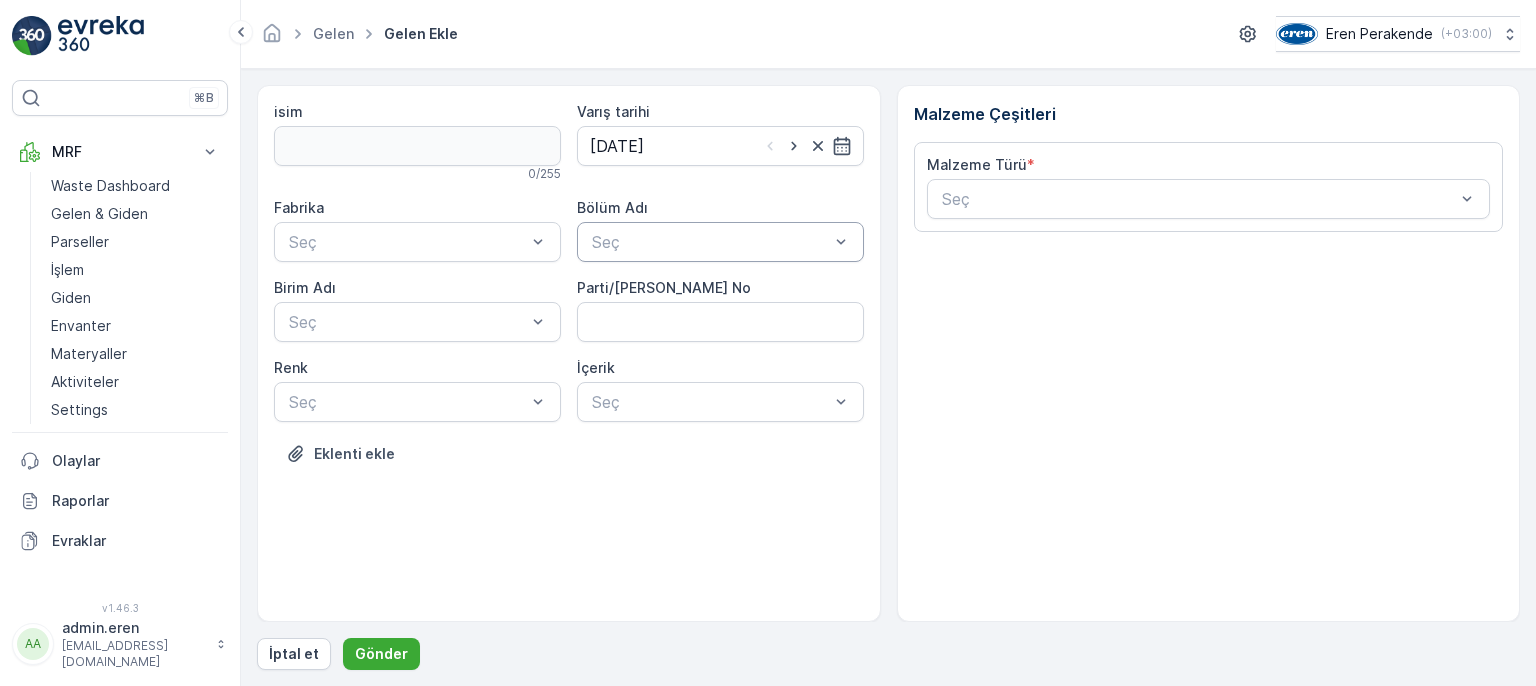 click at bounding box center [710, 242] 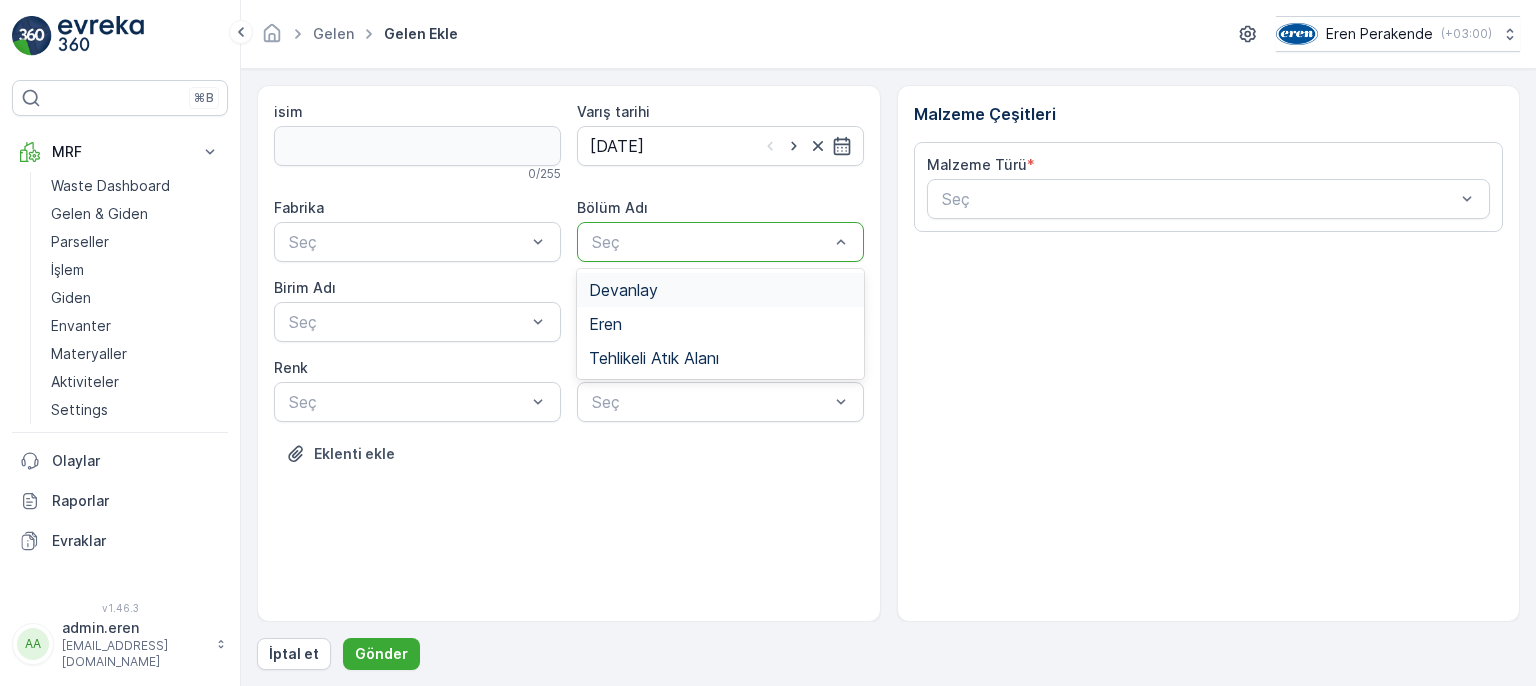 click on "Devanlay" at bounding box center (720, 290) 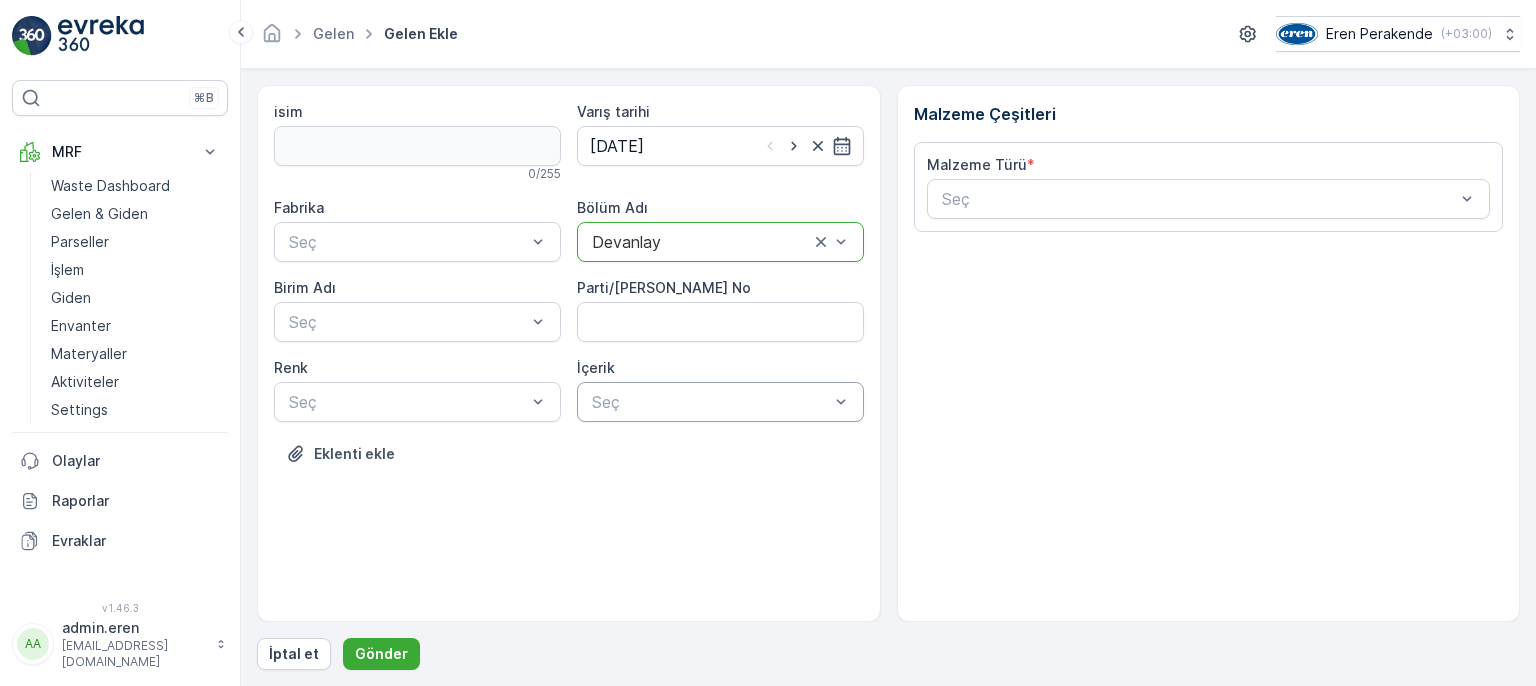 click on "Seç" at bounding box center (720, 402) 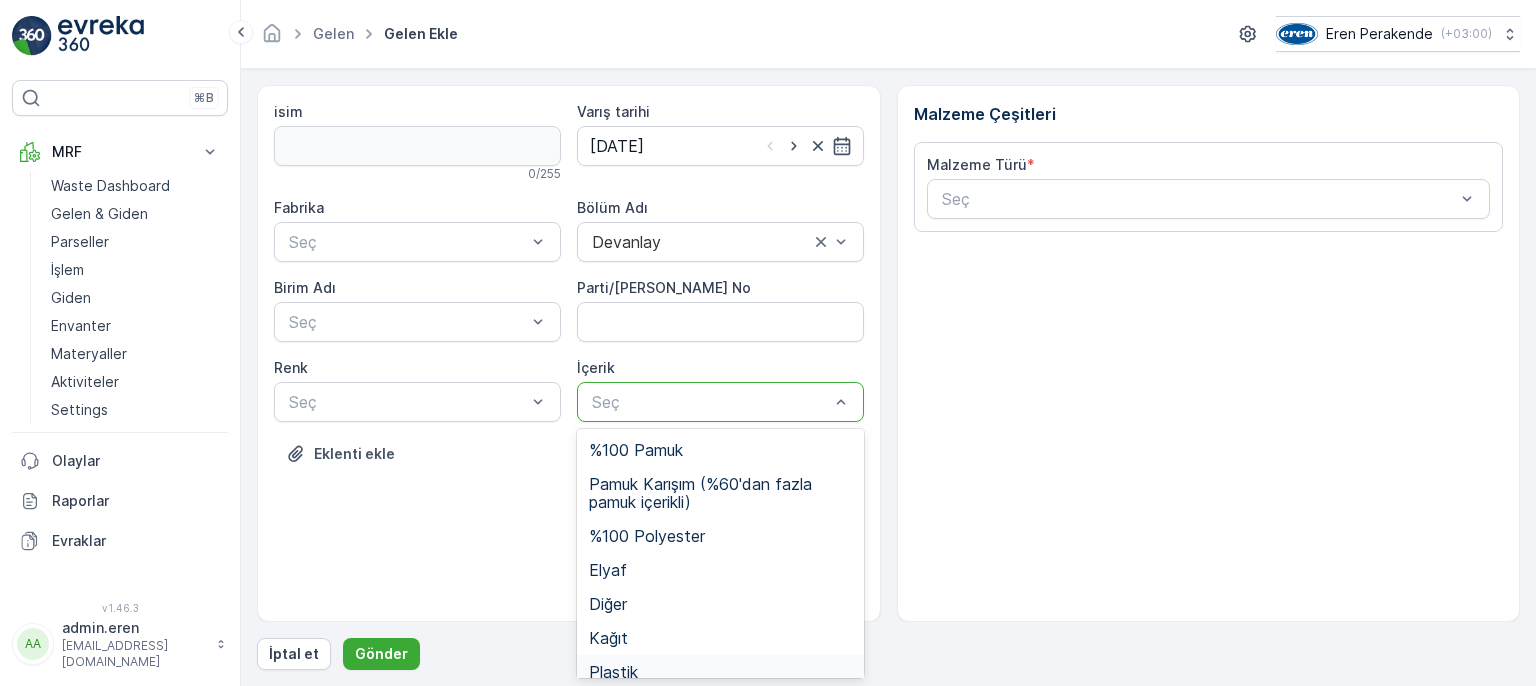 drag, startPoint x: 635, startPoint y: 667, endPoint x: 455, endPoint y: 553, distance: 213.06337 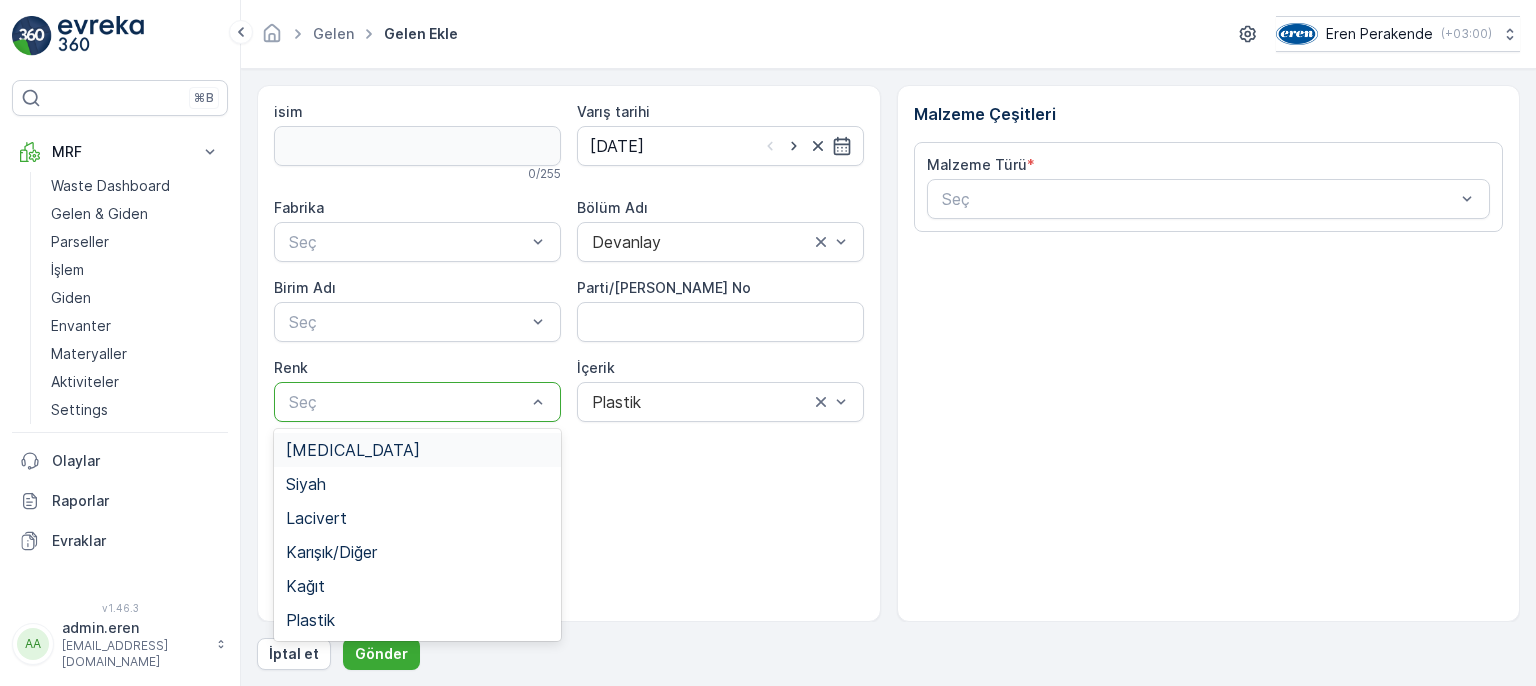 drag, startPoint x: 381, startPoint y: 395, endPoint x: 385, endPoint y: 414, distance: 19.416489 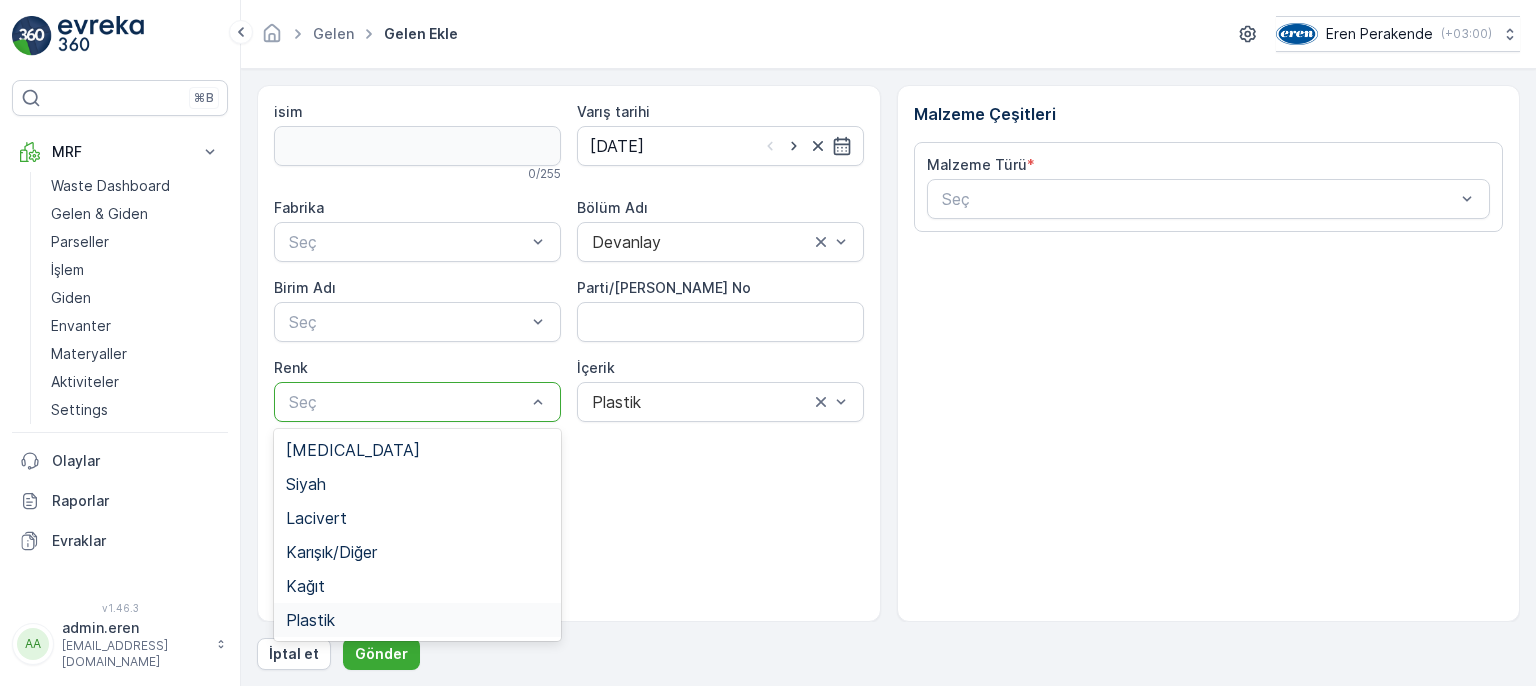 click on "Plastik" at bounding box center (310, 620) 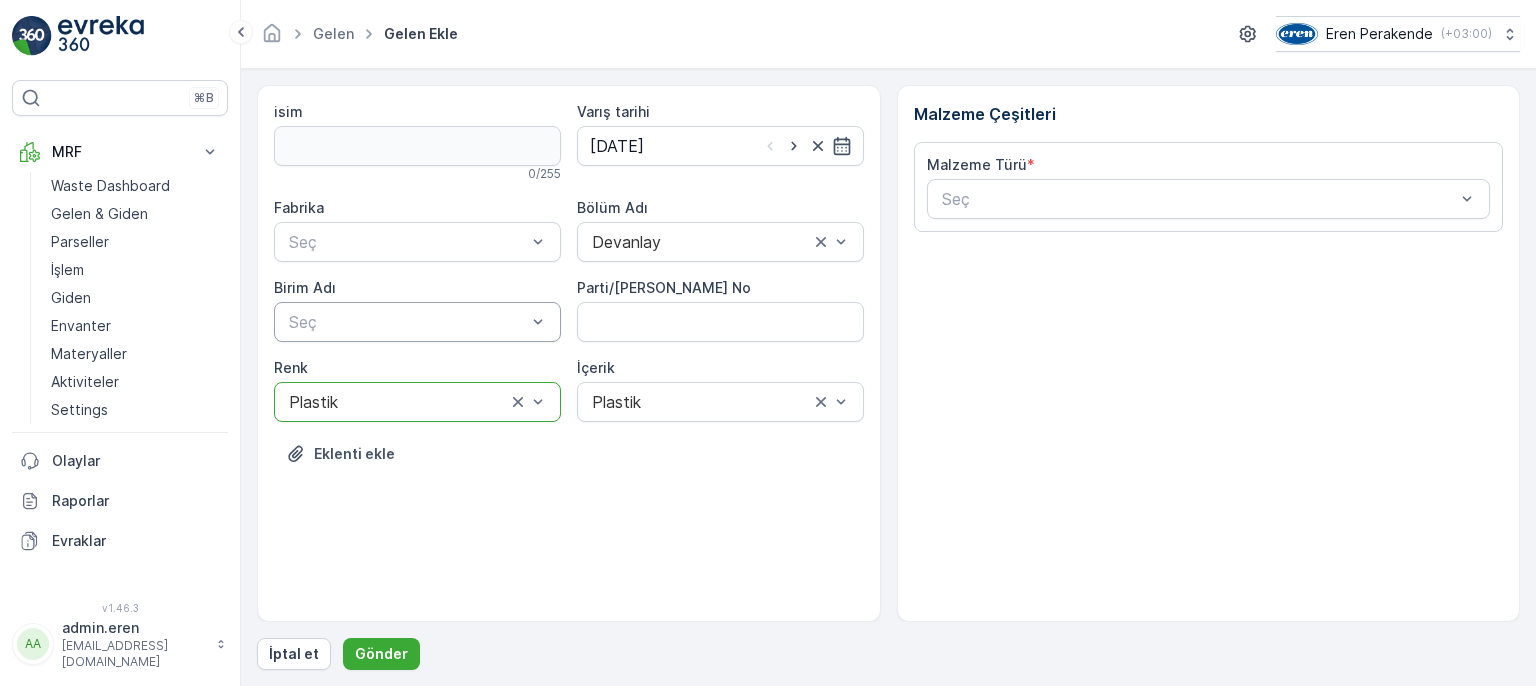 click at bounding box center [407, 322] 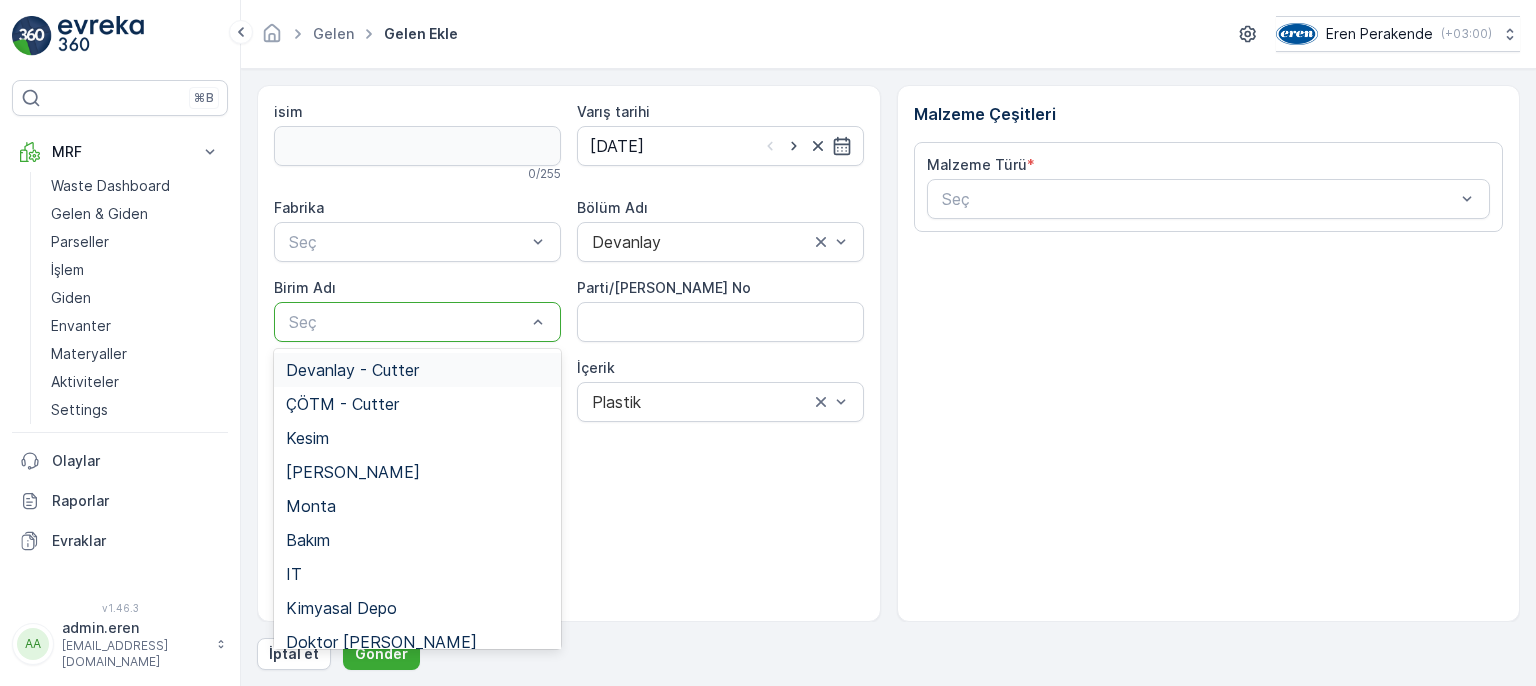 click on "Devanlay  - Cutter" at bounding box center [352, 370] 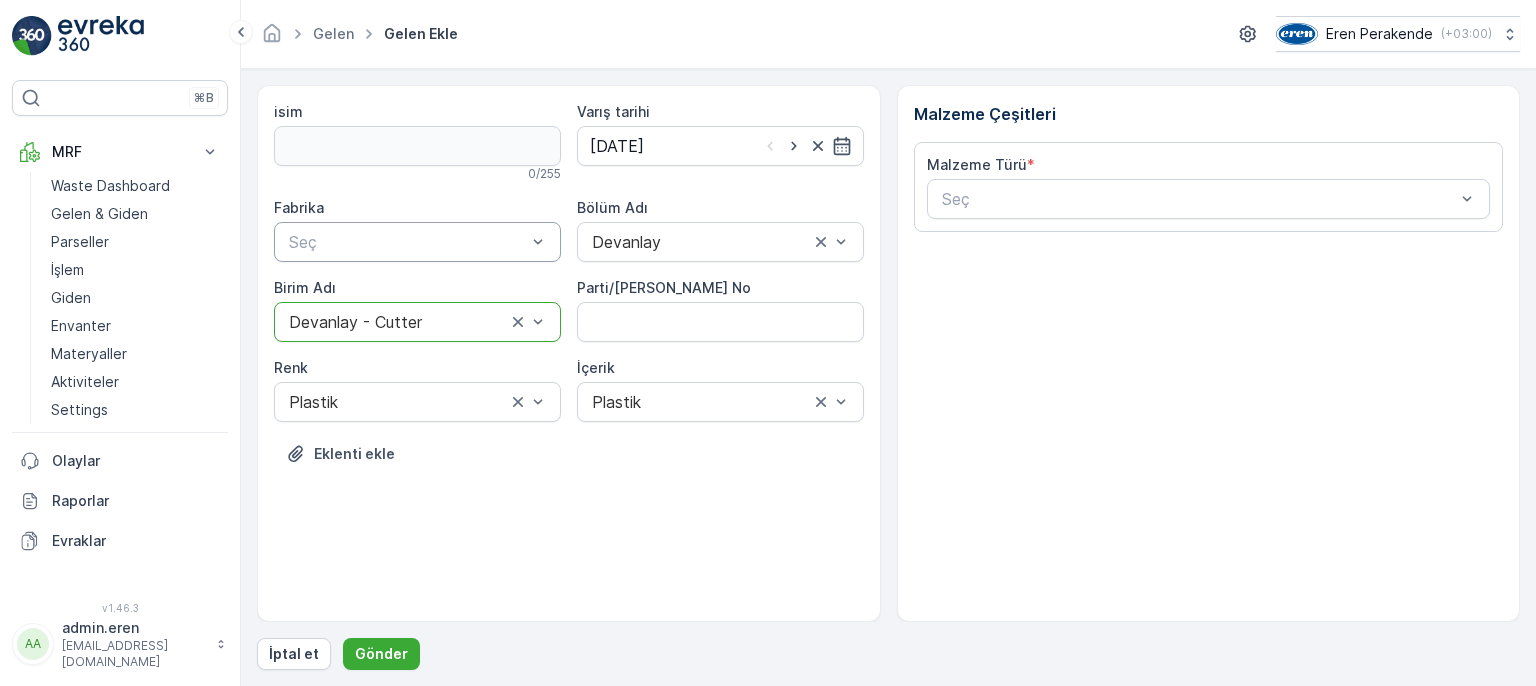 click at bounding box center (407, 242) 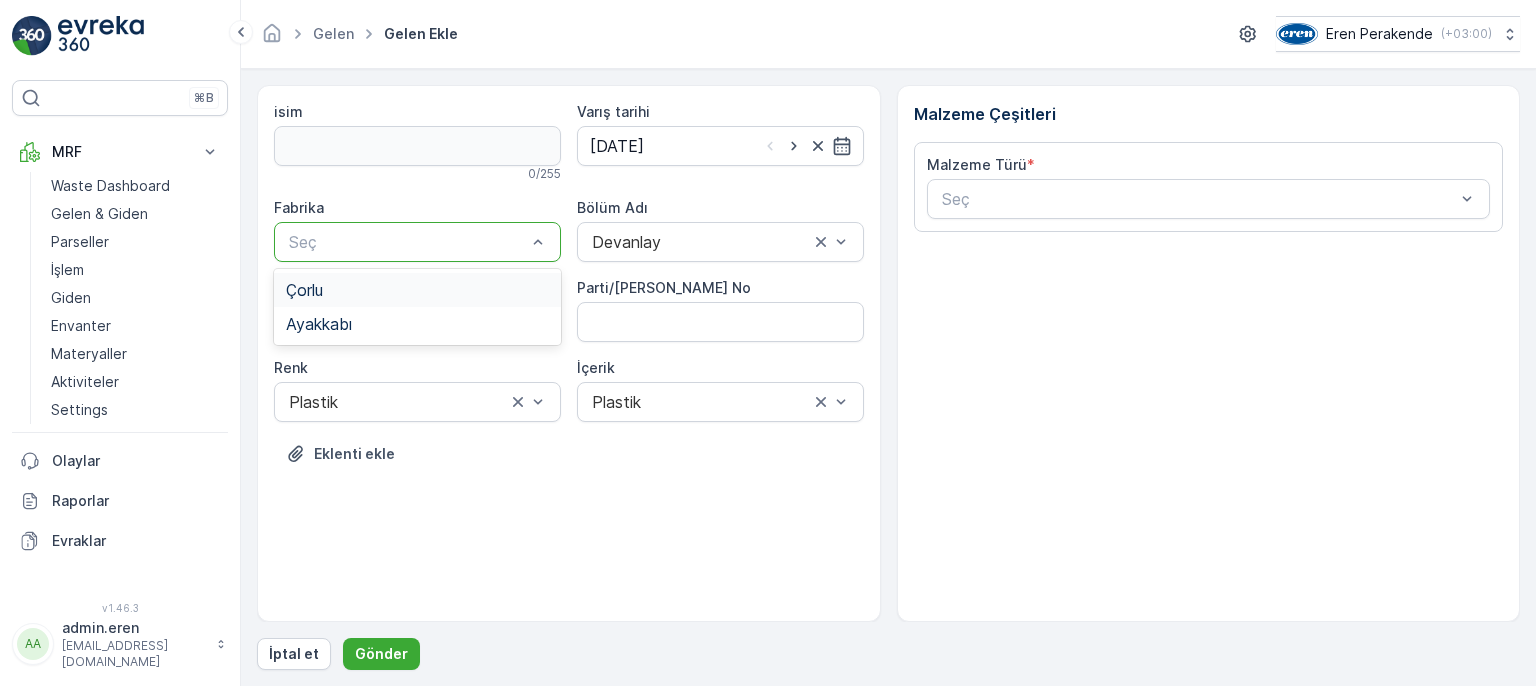 click on "Çorlu" at bounding box center [417, 290] 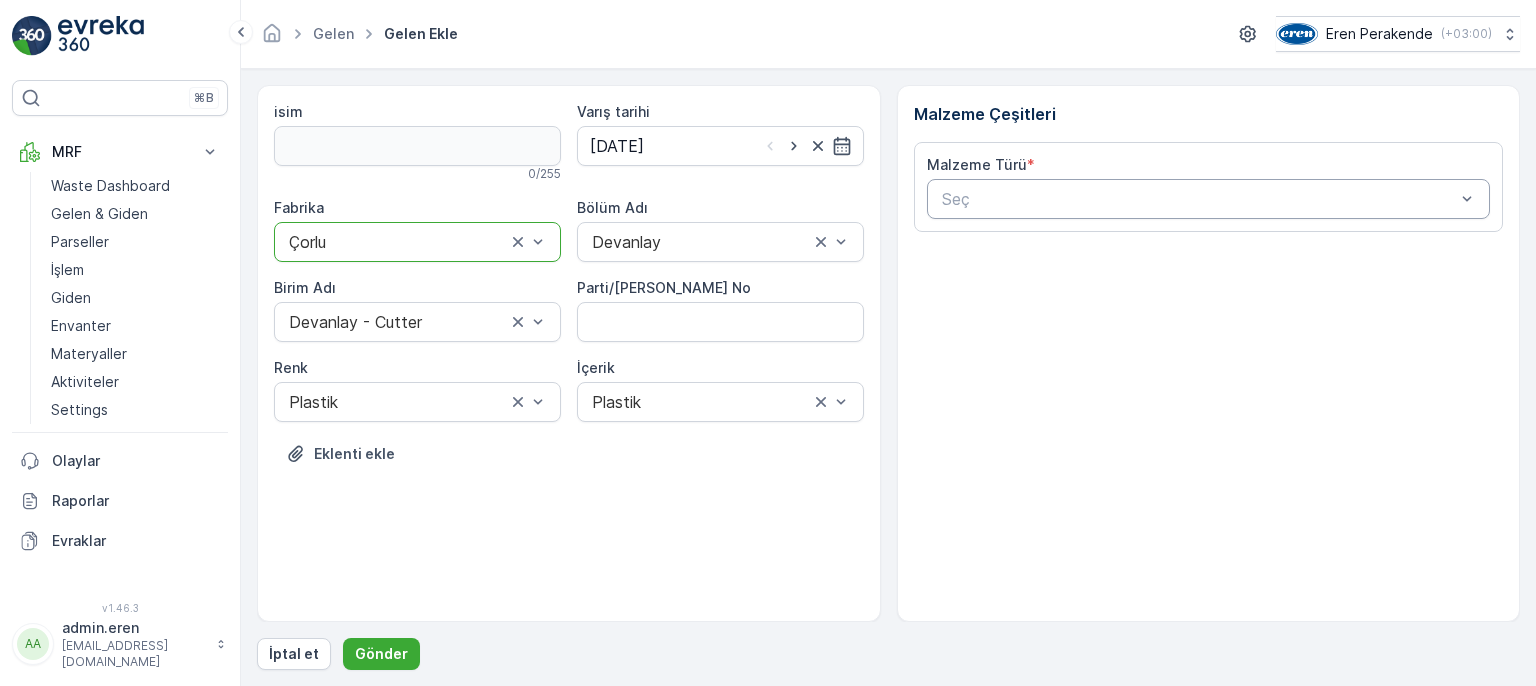 click at bounding box center [1199, 199] 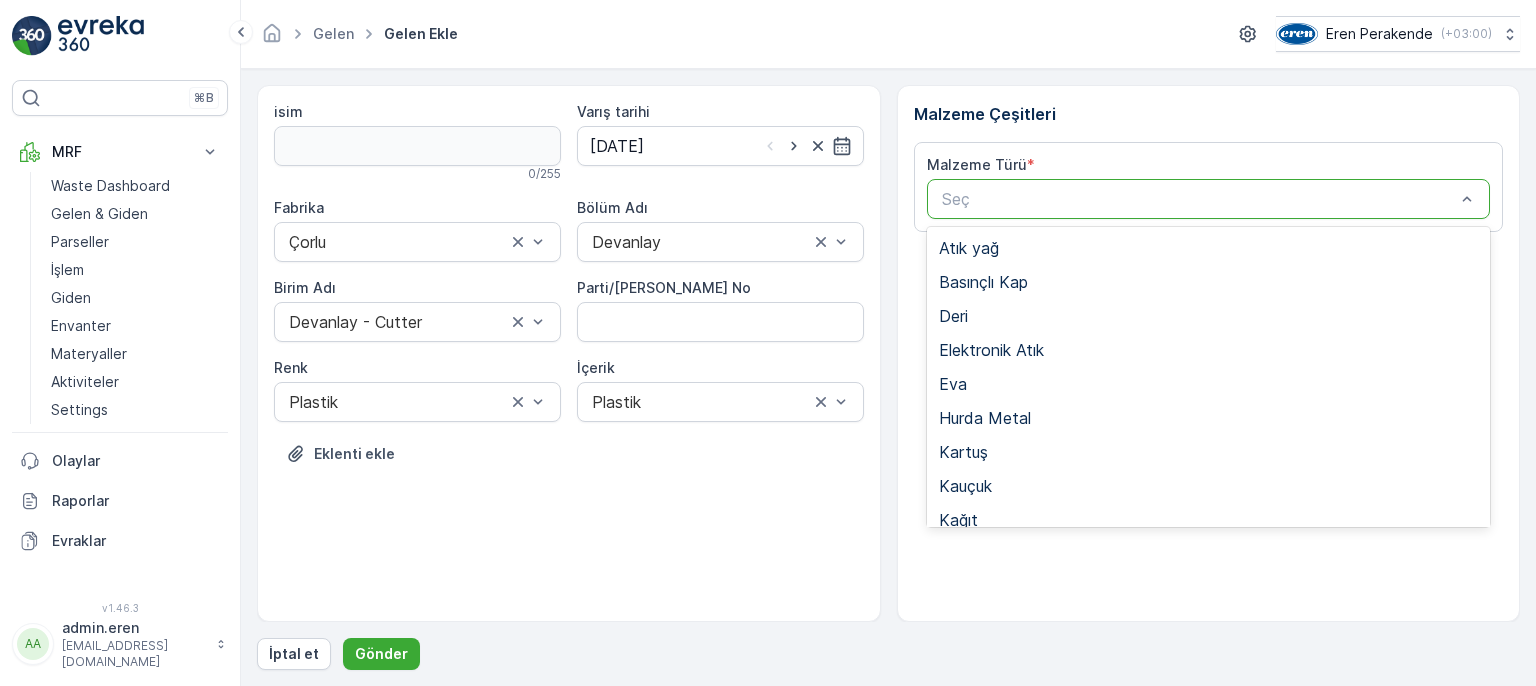 click on "Tekstil - Kesim" at bounding box center [993, 724] 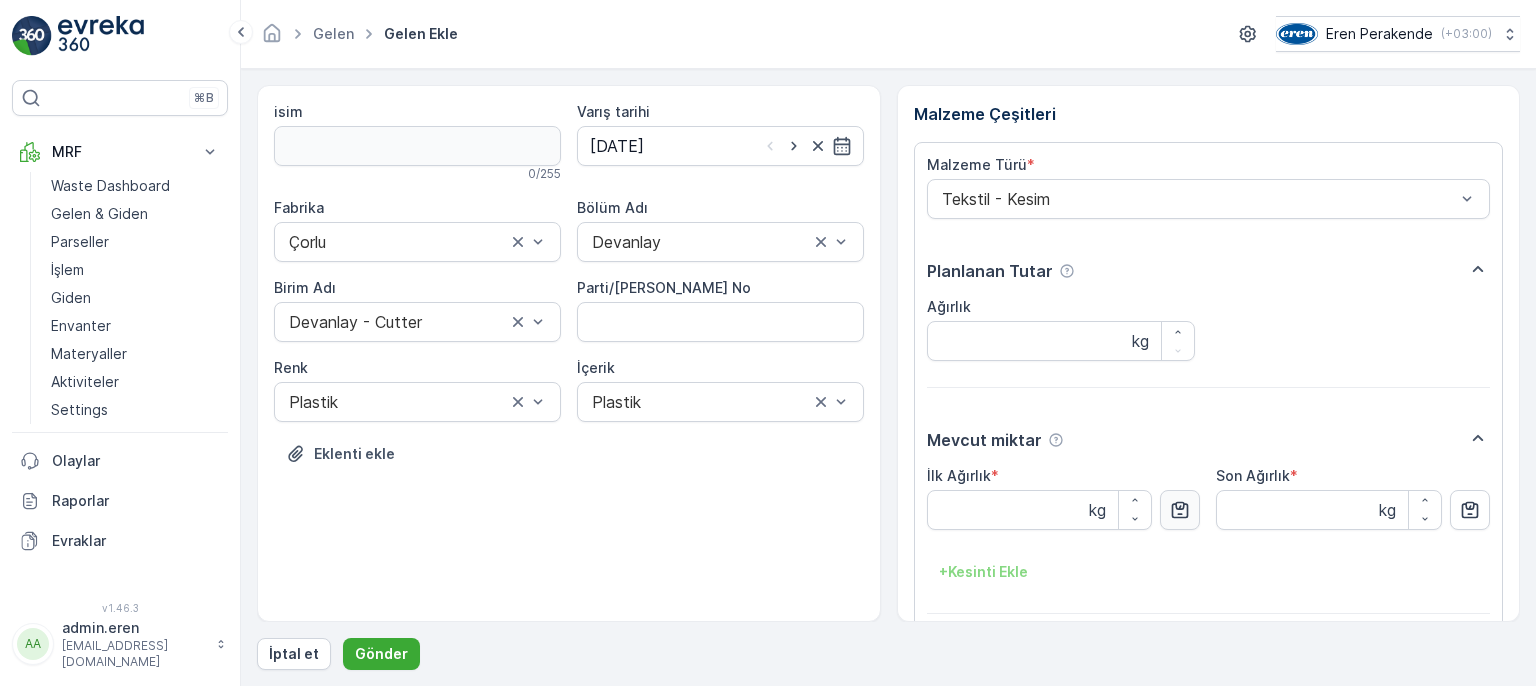 click 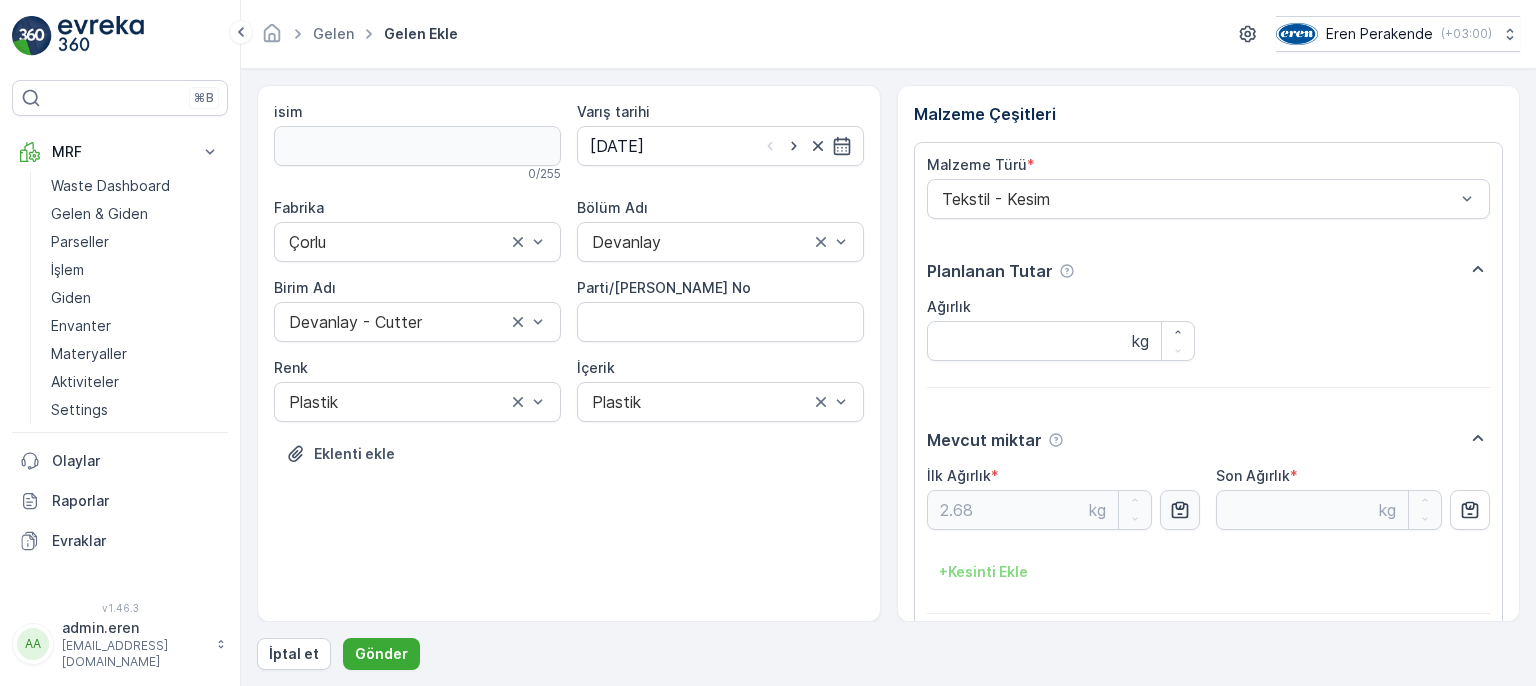 click on "Ekle" at bounding box center (1467, 665) 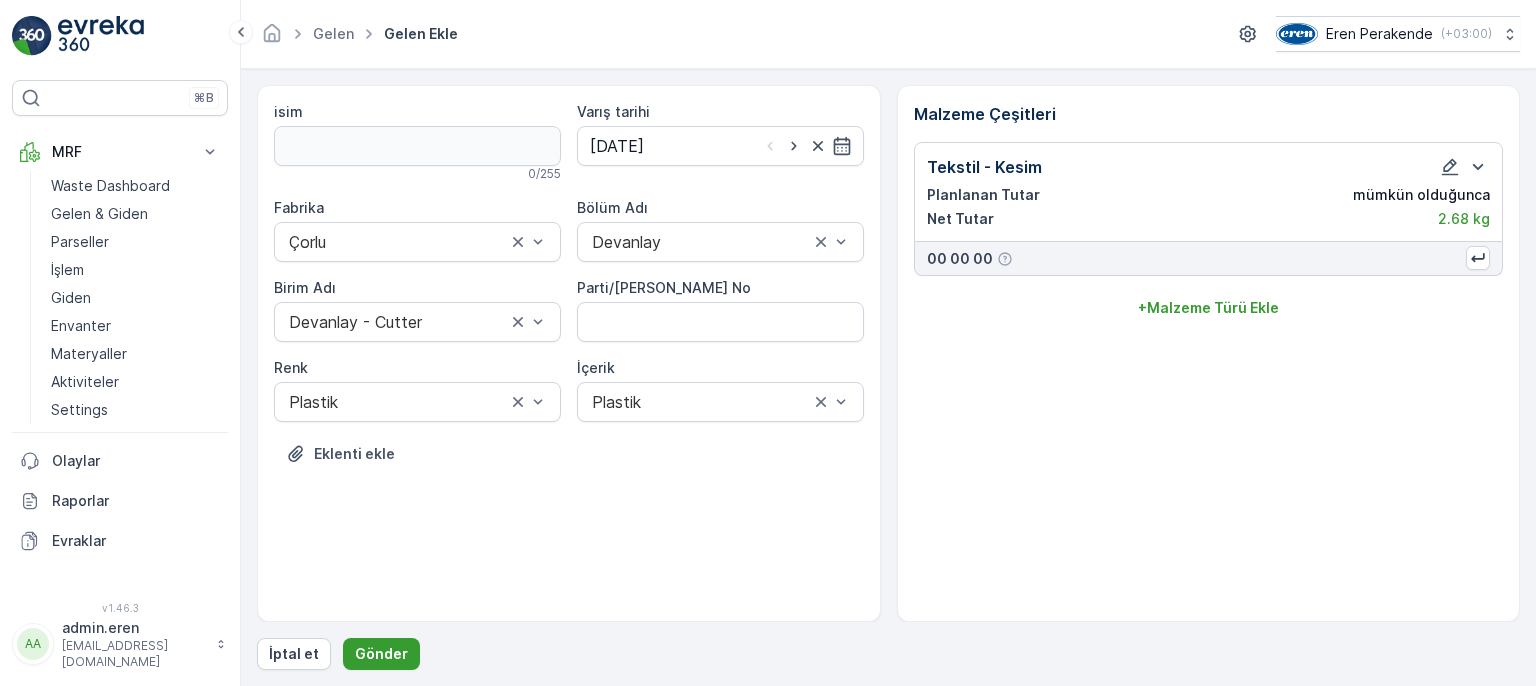 click on "Gönder" at bounding box center (381, 654) 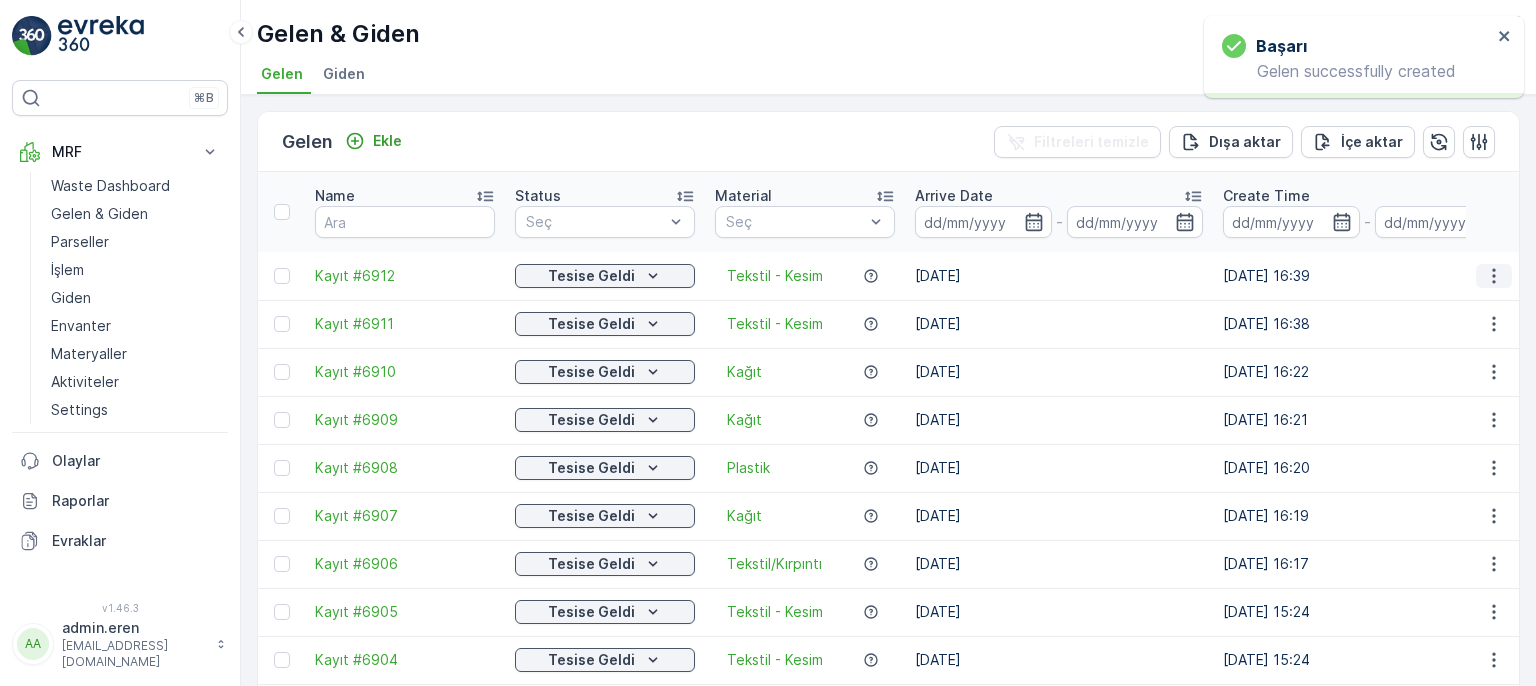click at bounding box center (1494, 276) 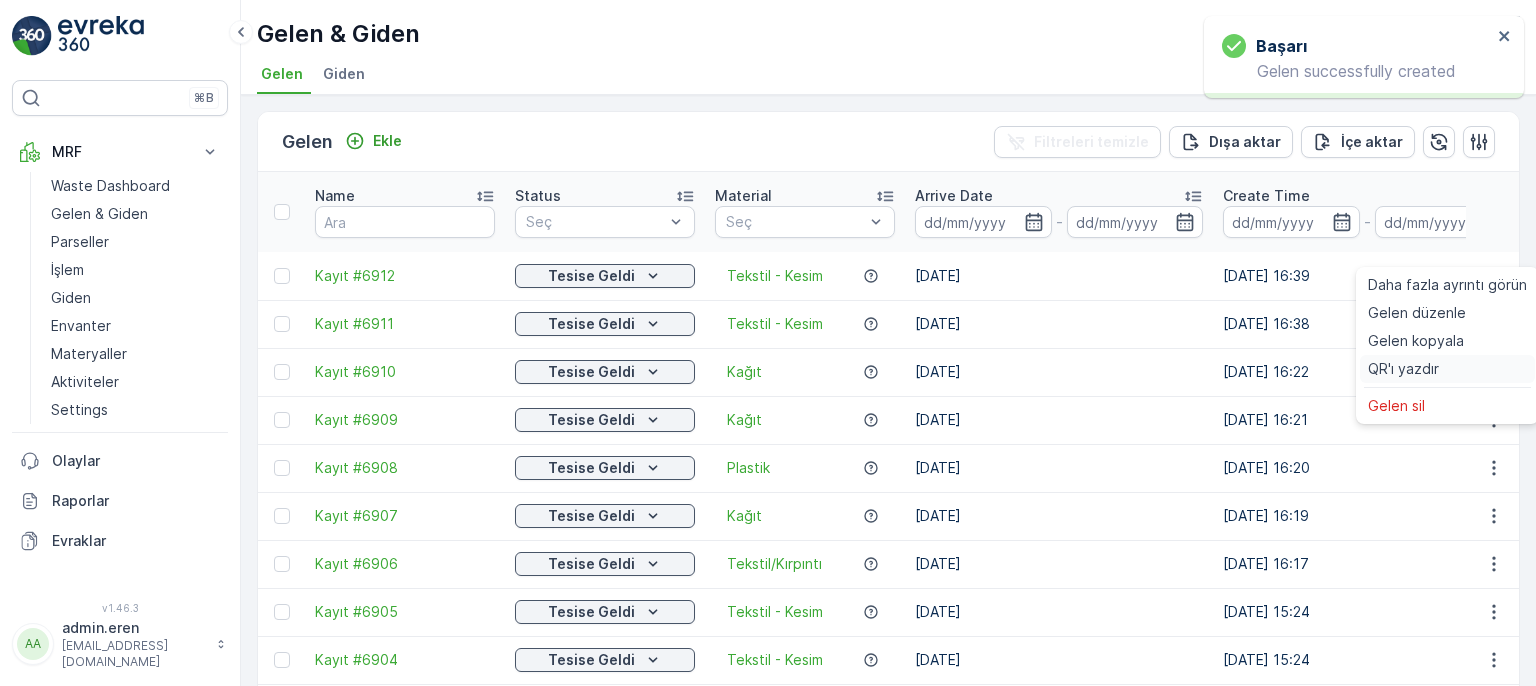 click on "QR'ı yazdır" at bounding box center (1403, 369) 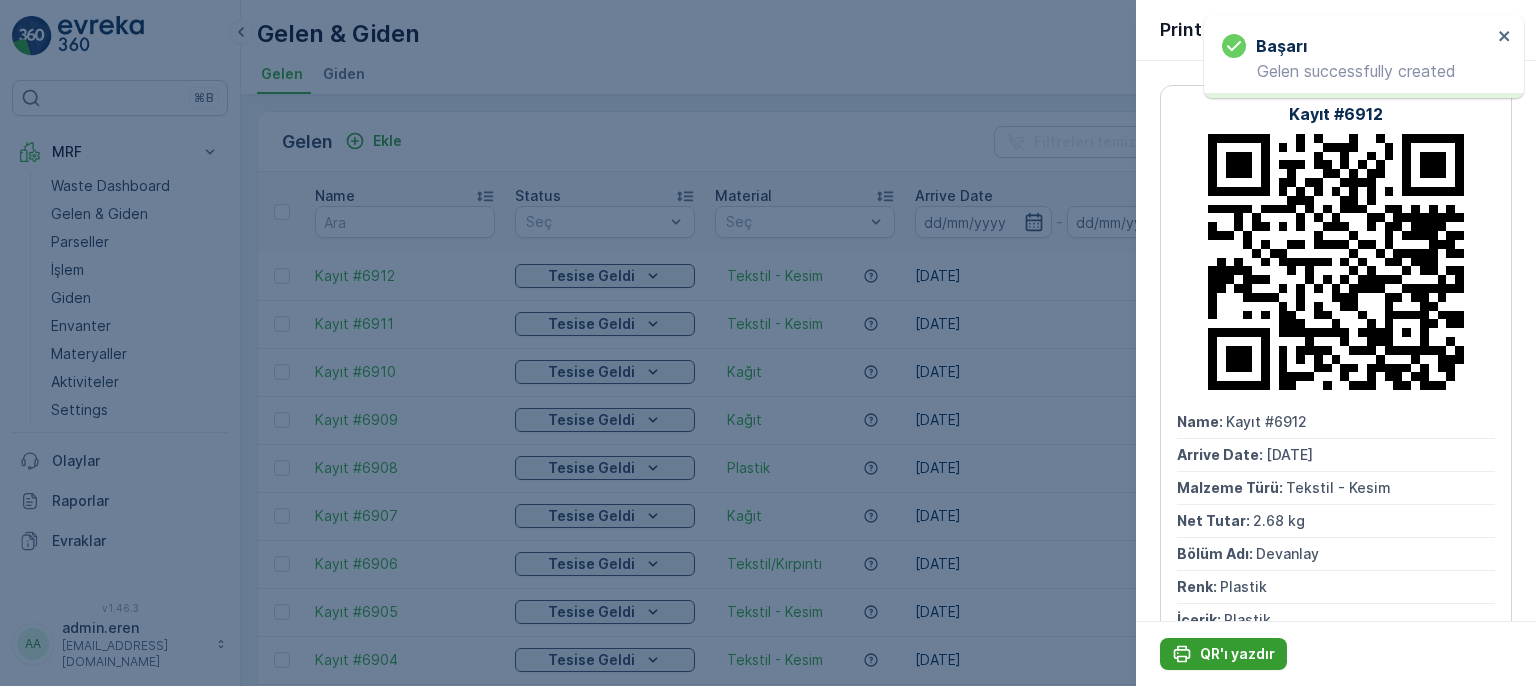 click on "QR'ı yazdır" at bounding box center [1237, 654] 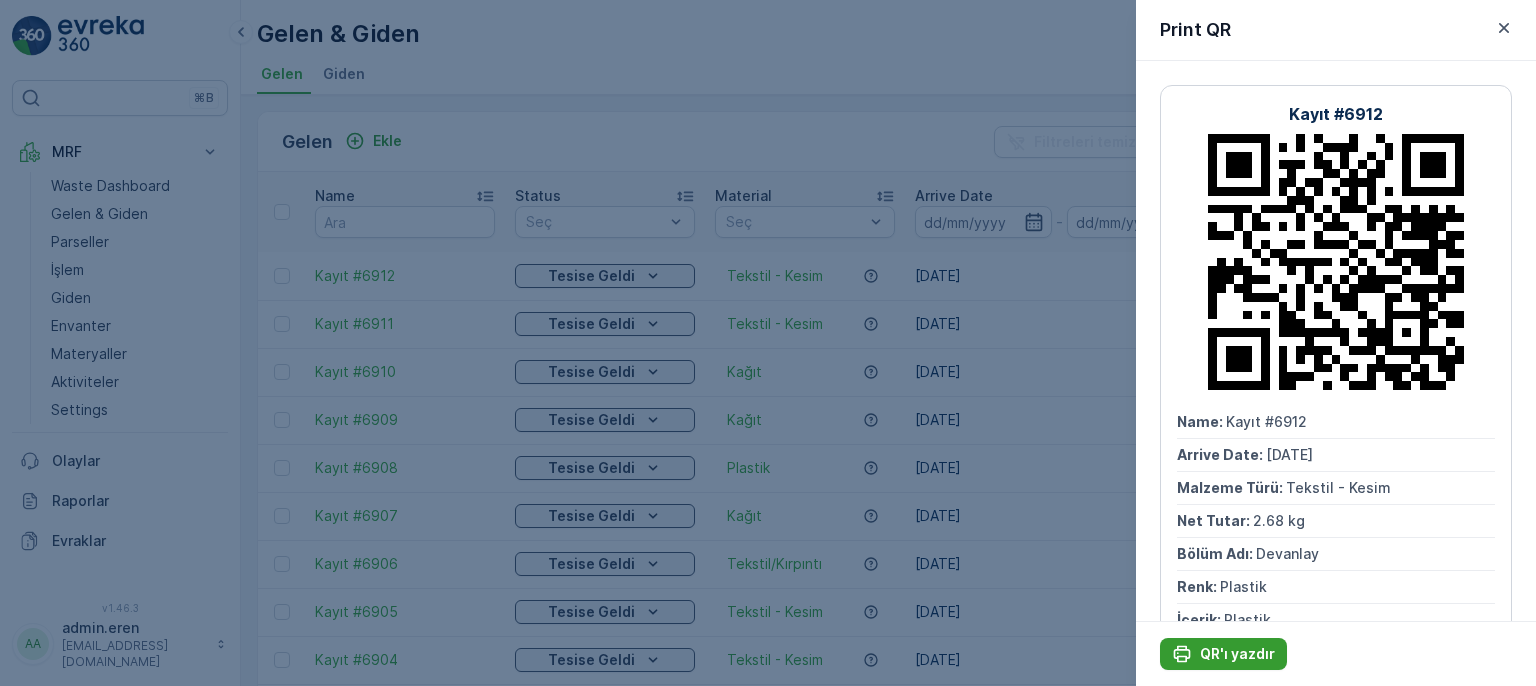 click 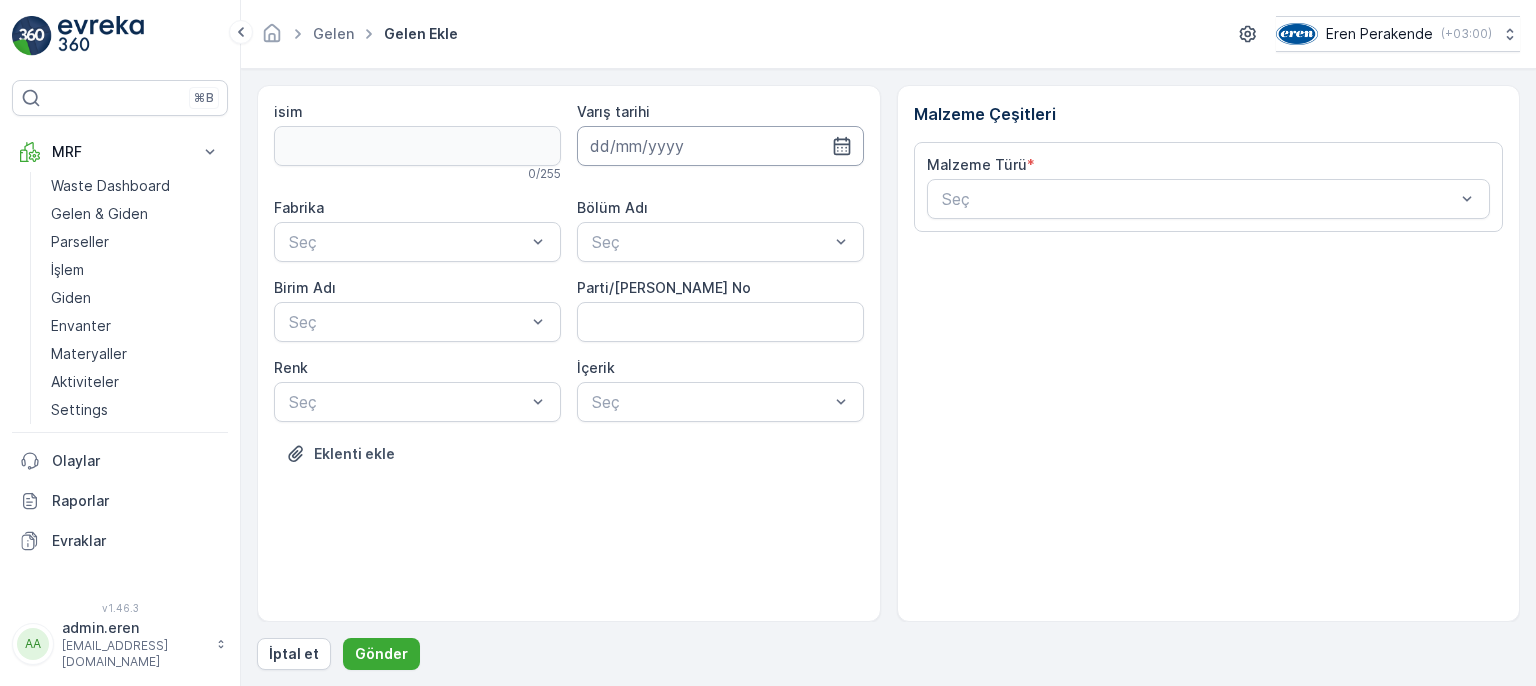 click at bounding box center [720, 146] 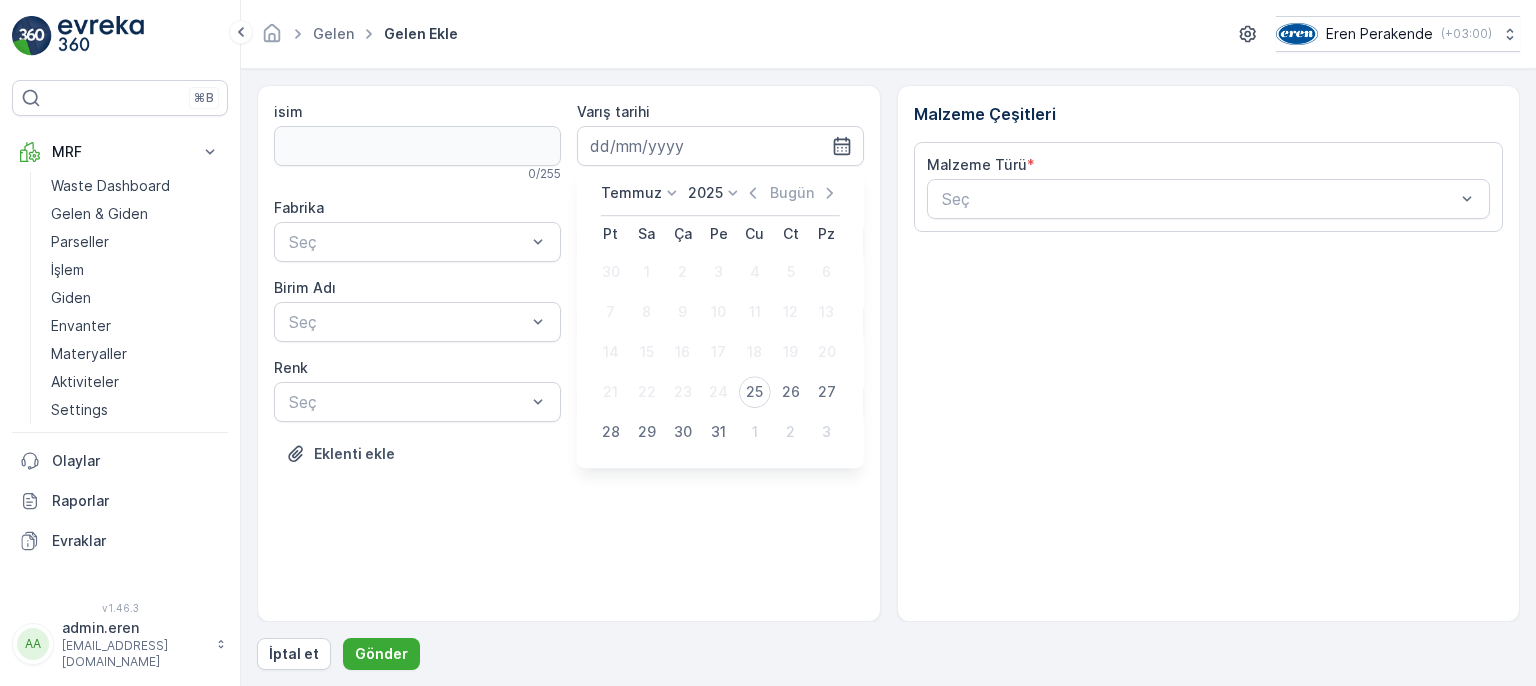 drag, startPoint x: 748, startPoint y: 389, endPoint x: 748, endPoint y: 377, distance: 12 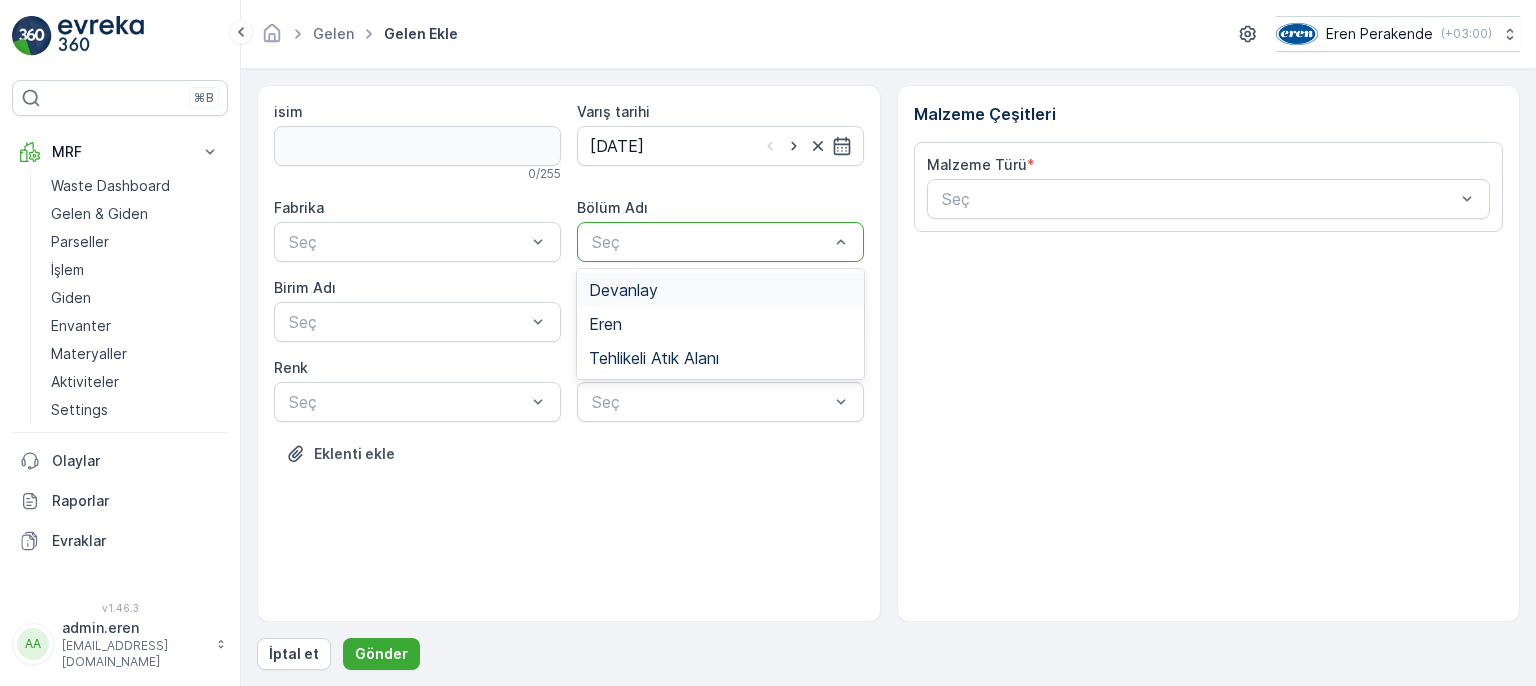 click on "Seç" at bounding box center (720, 242) 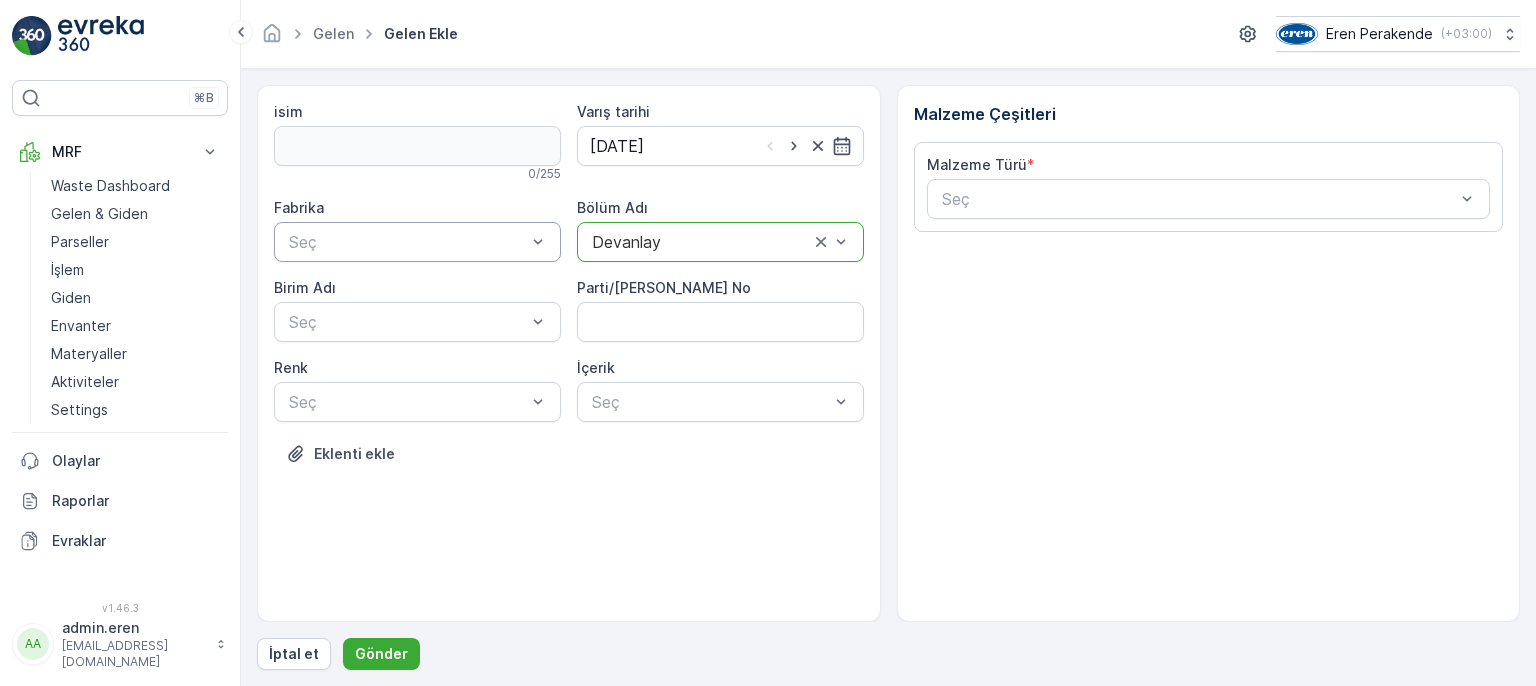 click at bounding box center [407, 242] 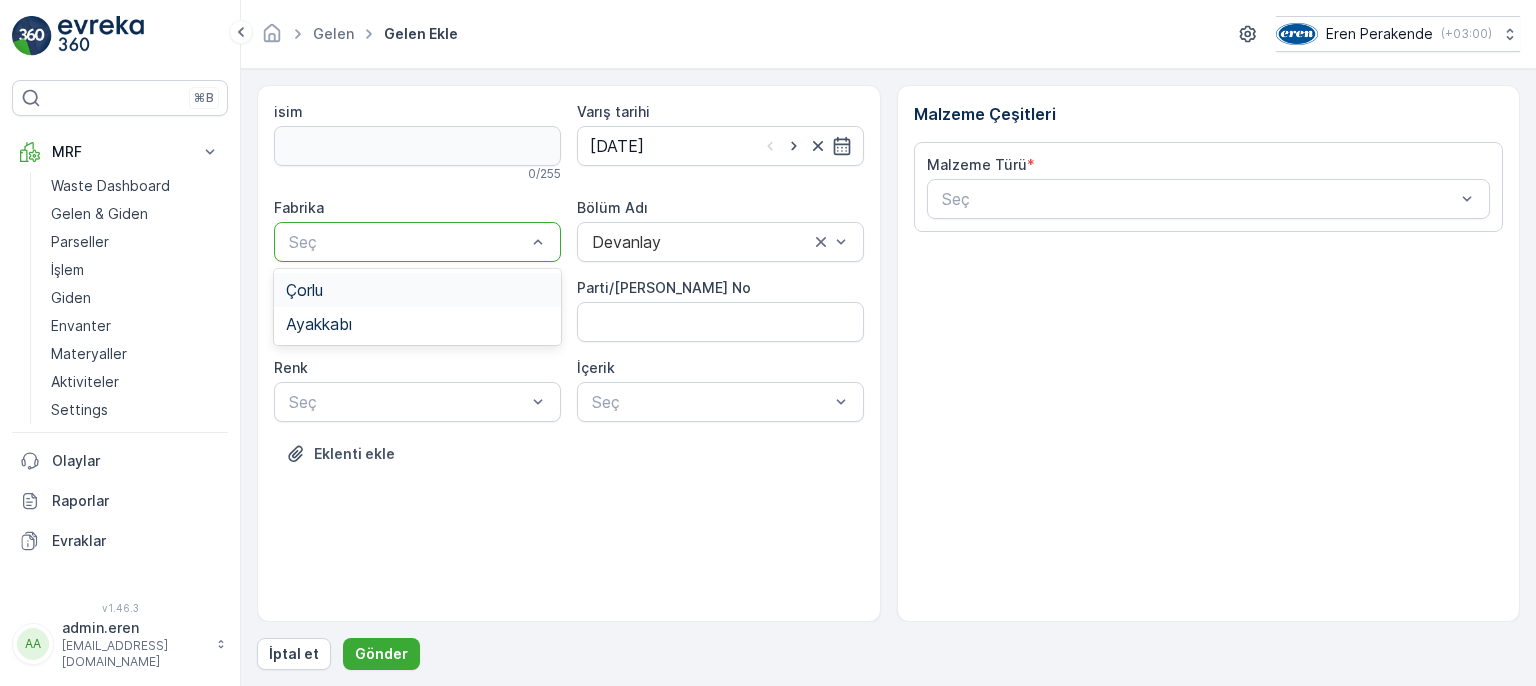 click on "Çorlu" at bounding box center [417, 290] 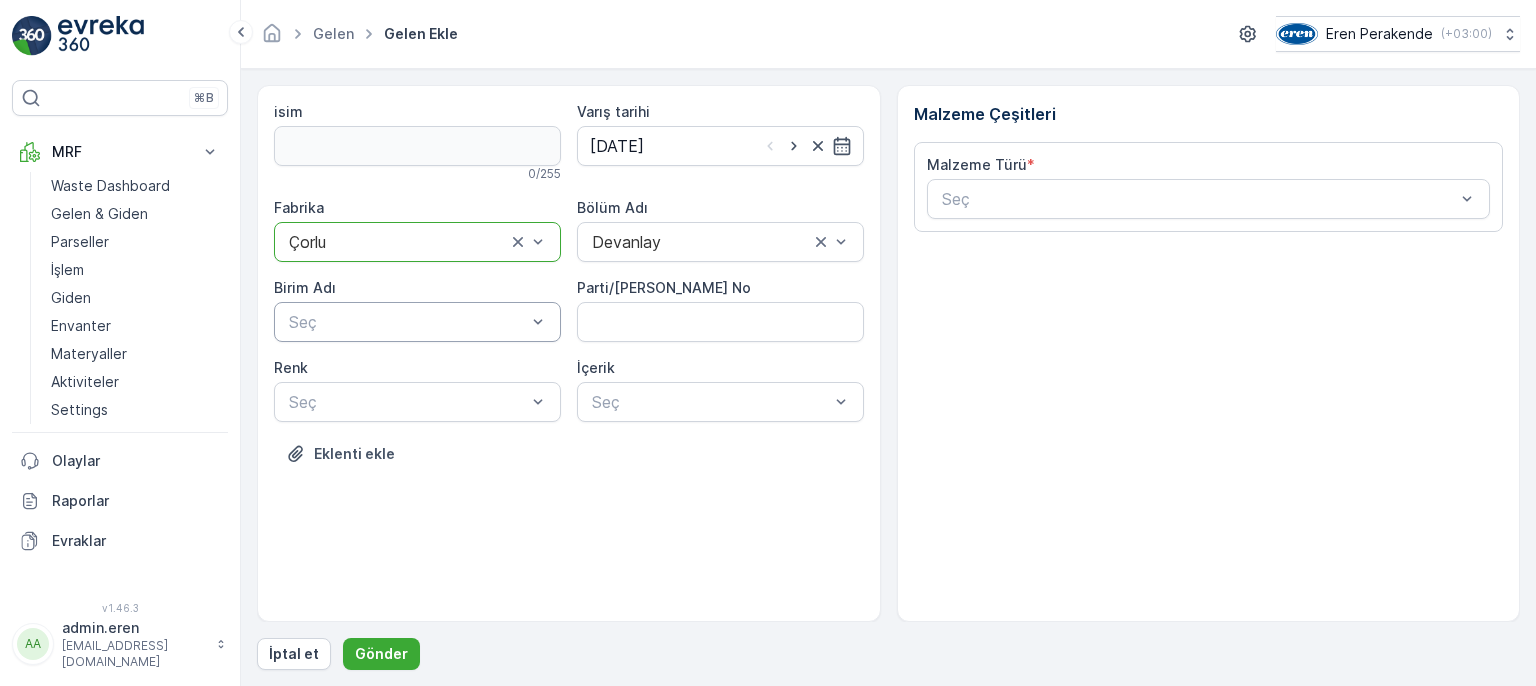click at bounding box center [407, 322] 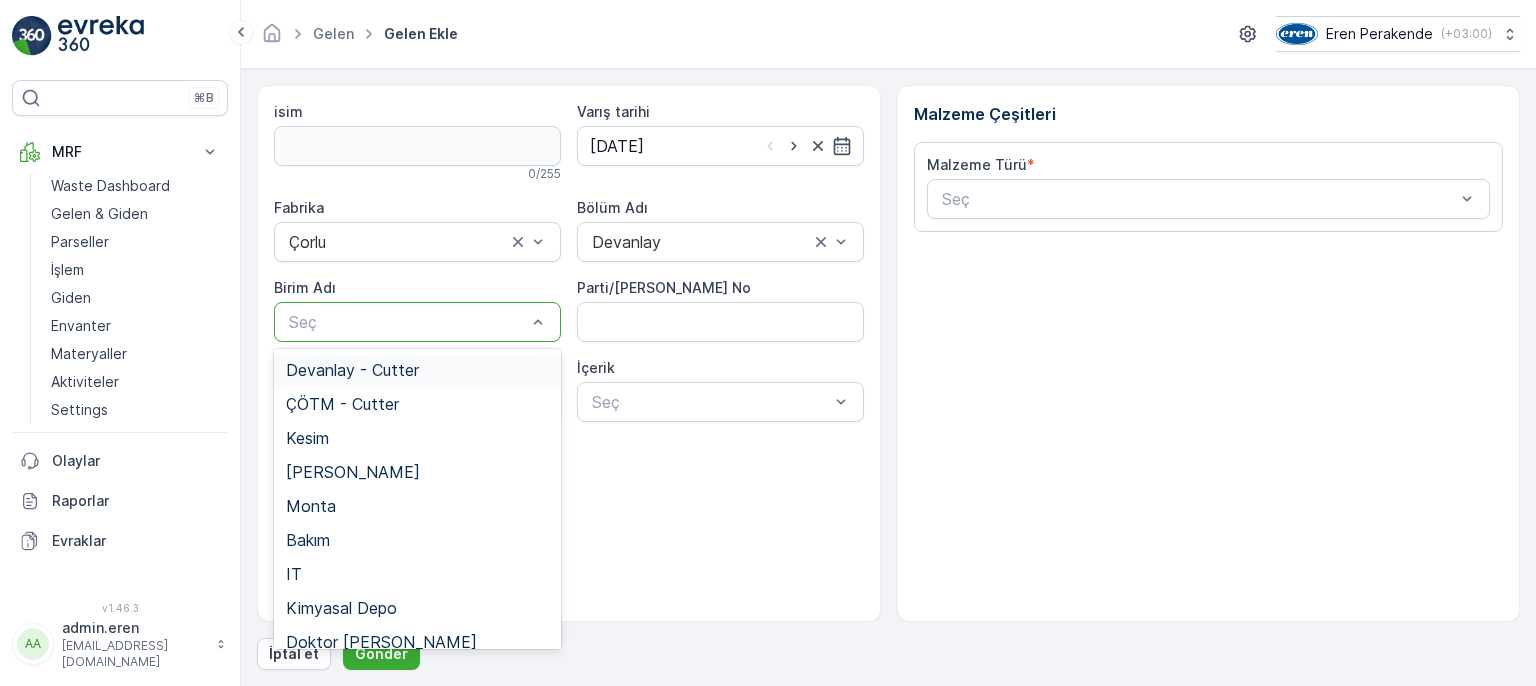 click on "Devanlay  - Cutter" at bounding box center (417, 370) 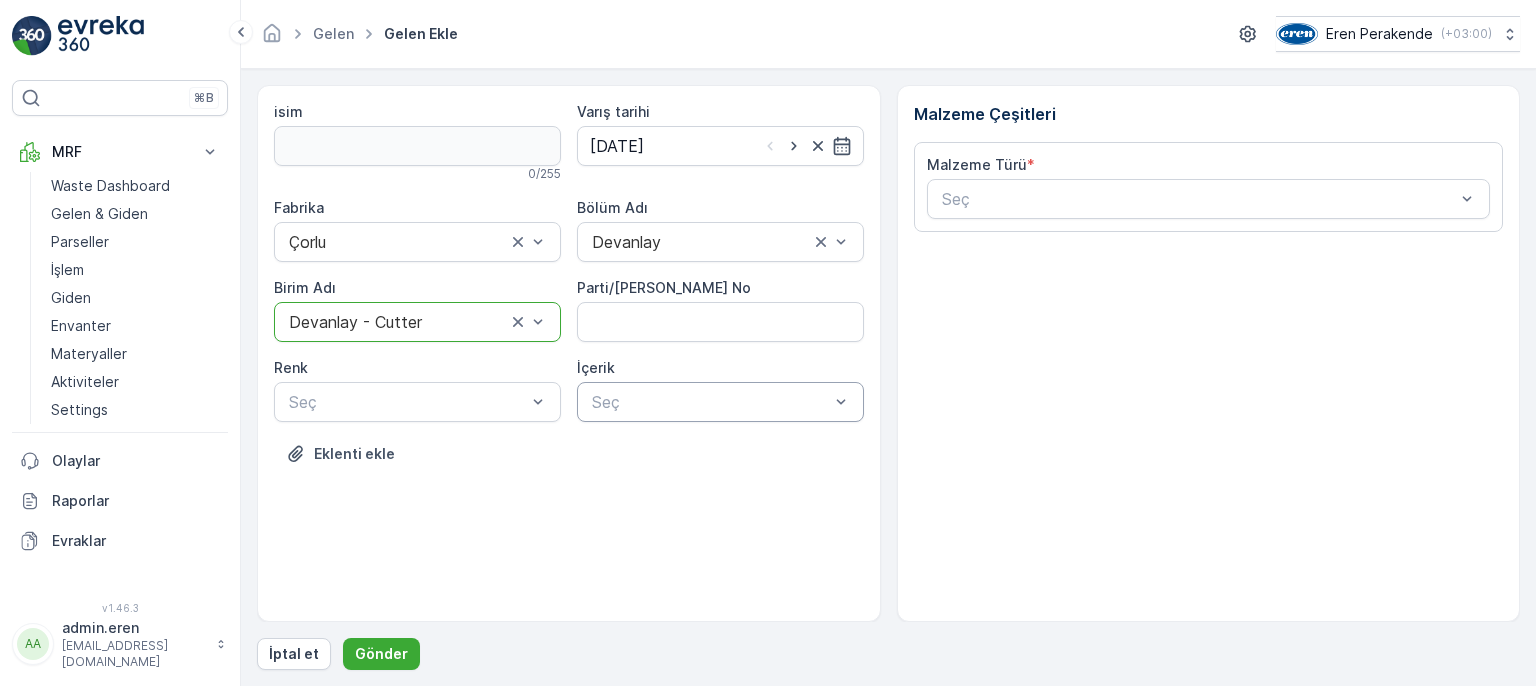 click on "Seç" at bounding box center [720, 402] 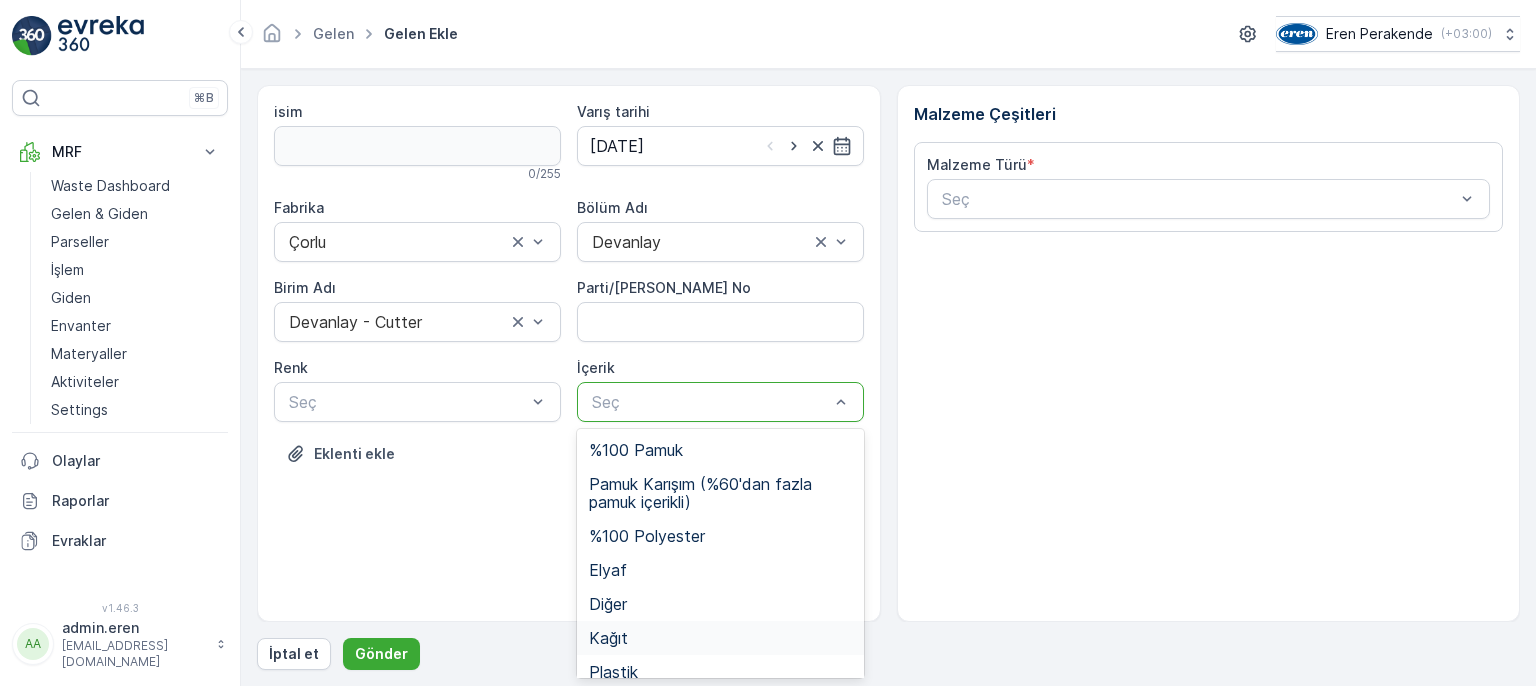 click on "Kağıt" at bounding box center [720, 638] 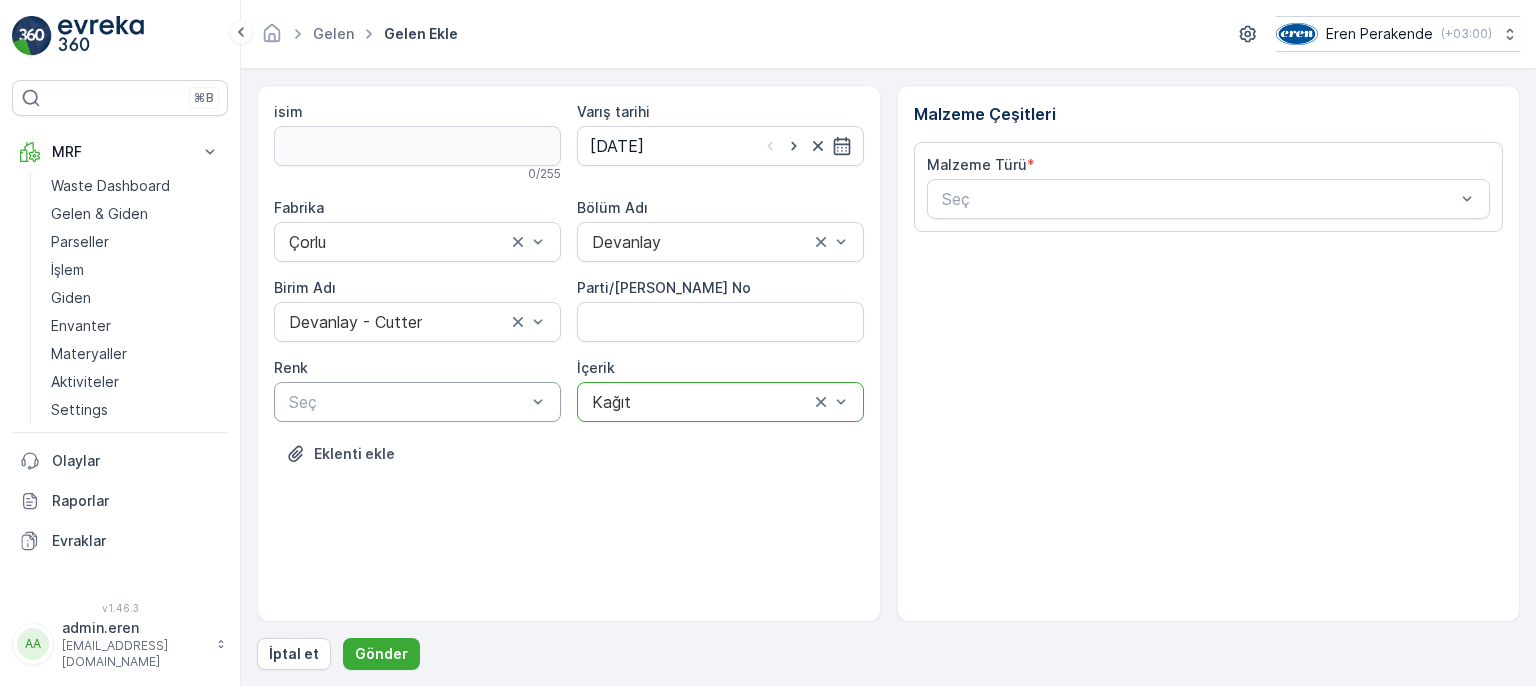 click at bounding box center [407, 402] 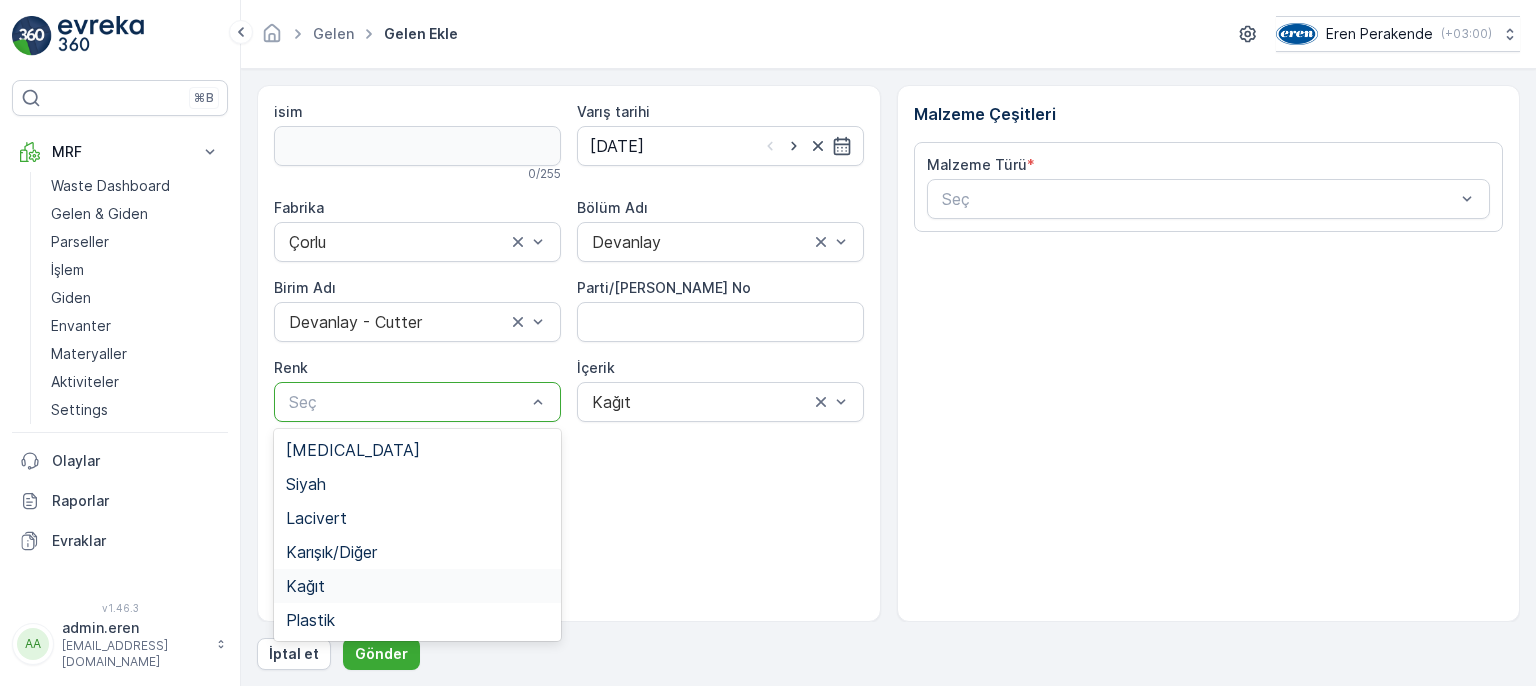 click on "Kağıt" at bounding box center (417, 586) 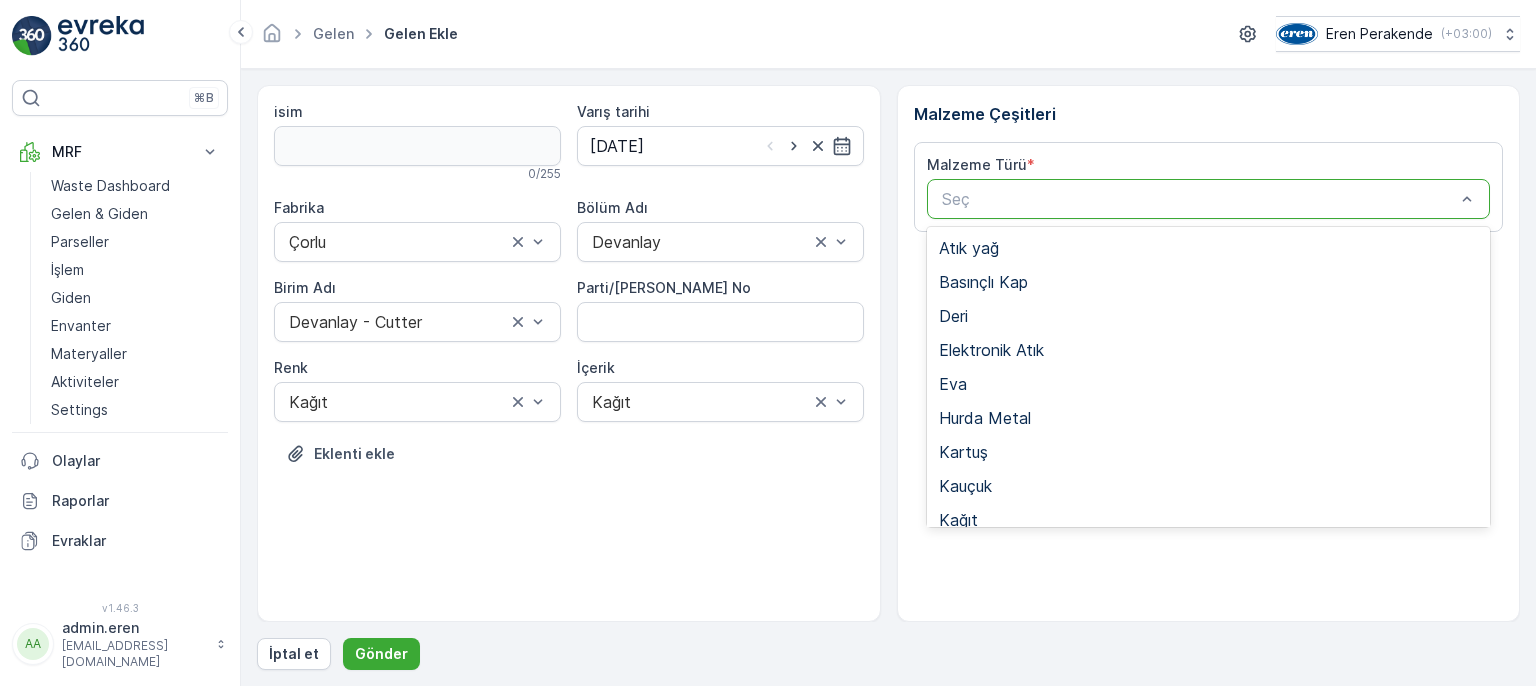 click on "Tekstil - Kesim" at bounding box center (1209, 724) 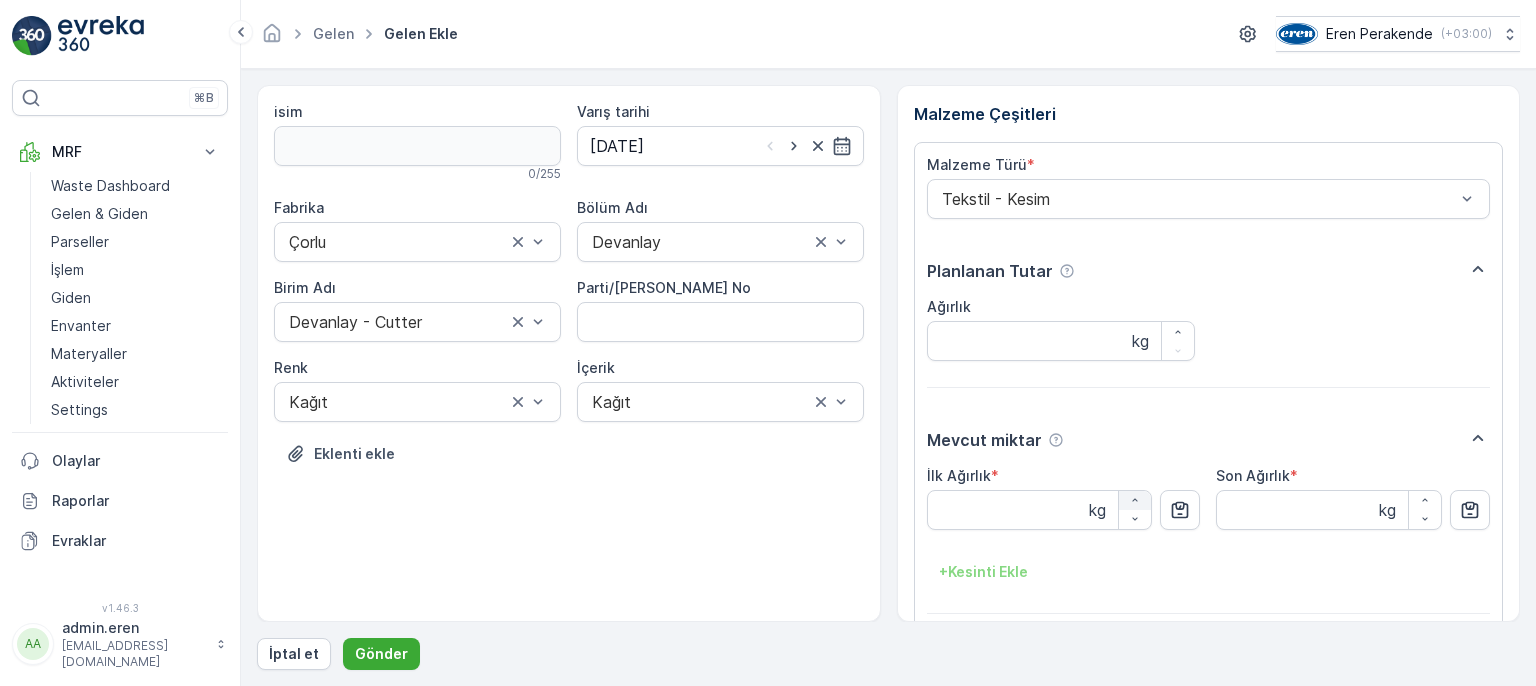 drag, startPoint x: 1180, startPoint y: 503, endPoint x: 1133, endPoint y: 503, distance: 47 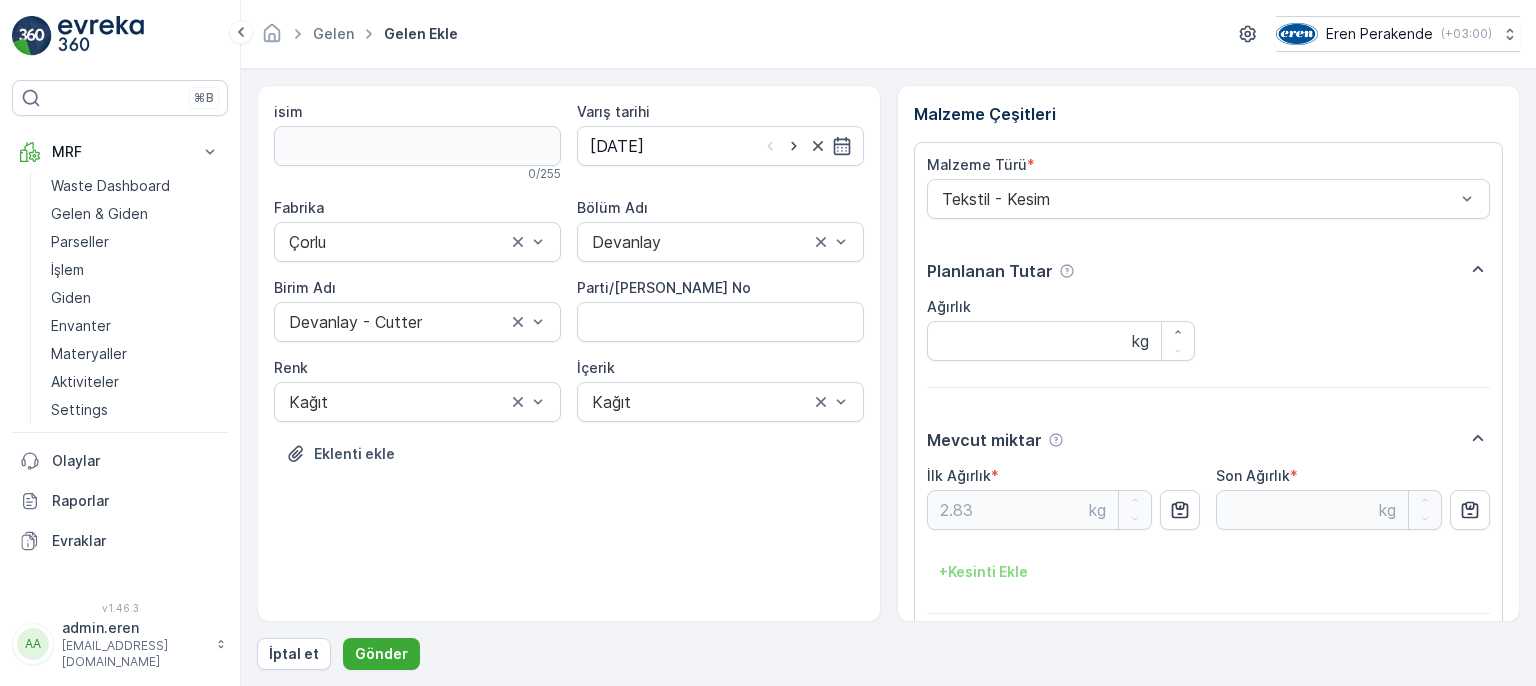 click on "Ekle" at bounding box center [1467, 665] 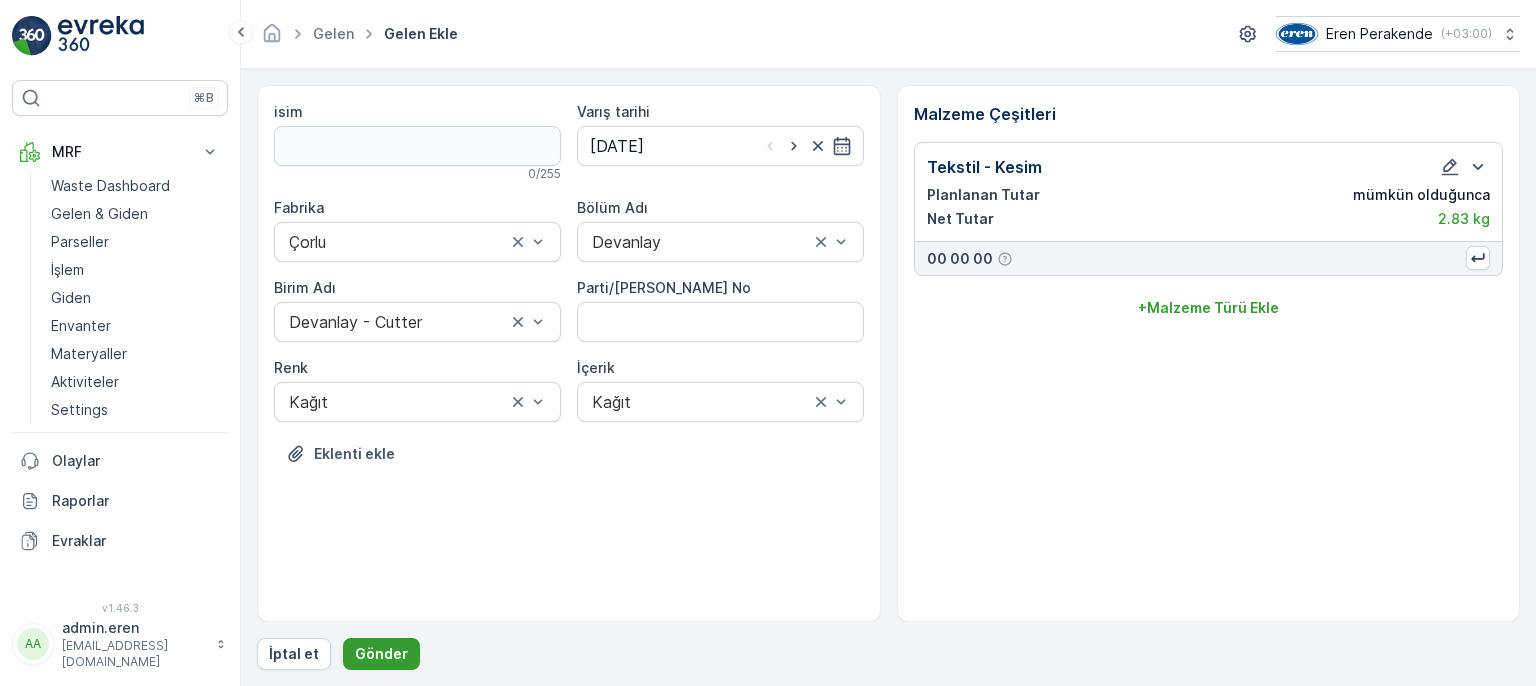 click on "Gönder" at bounding box center [381, 654] 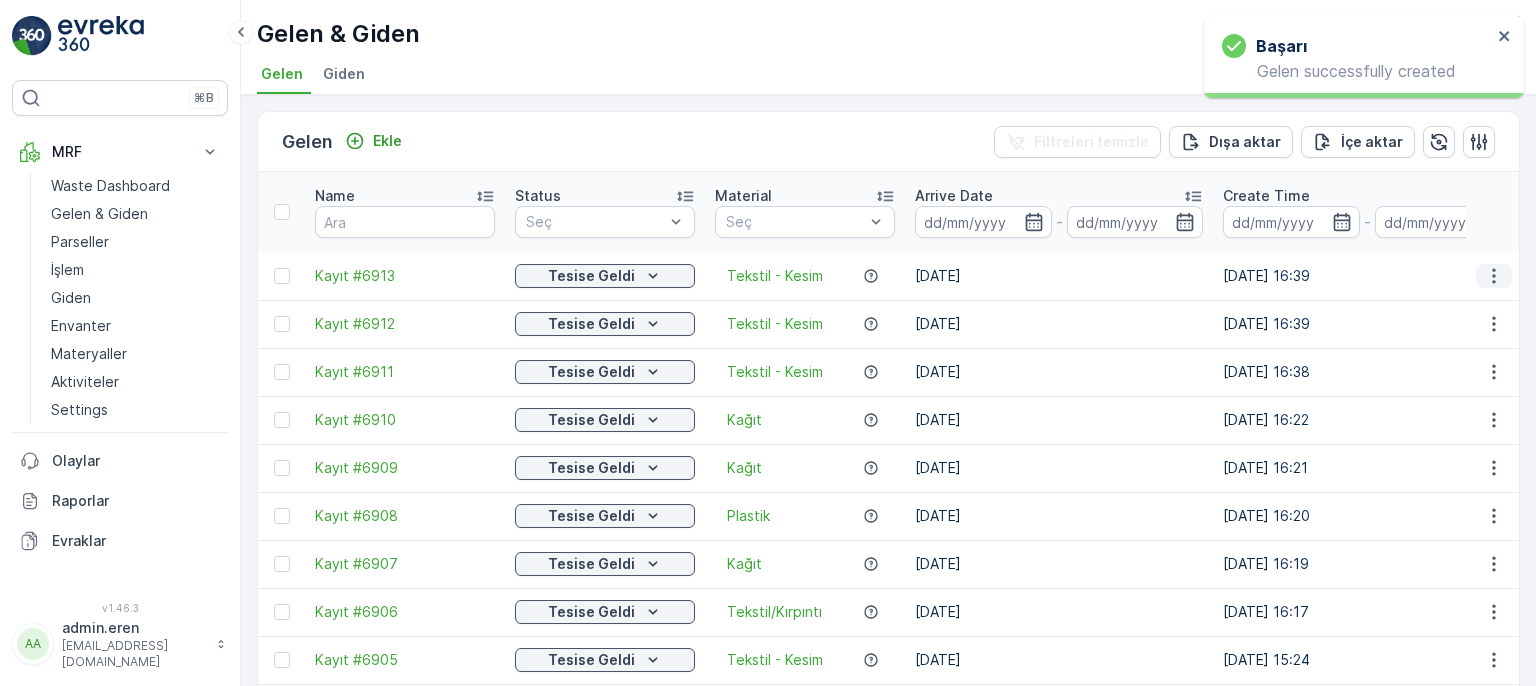 click 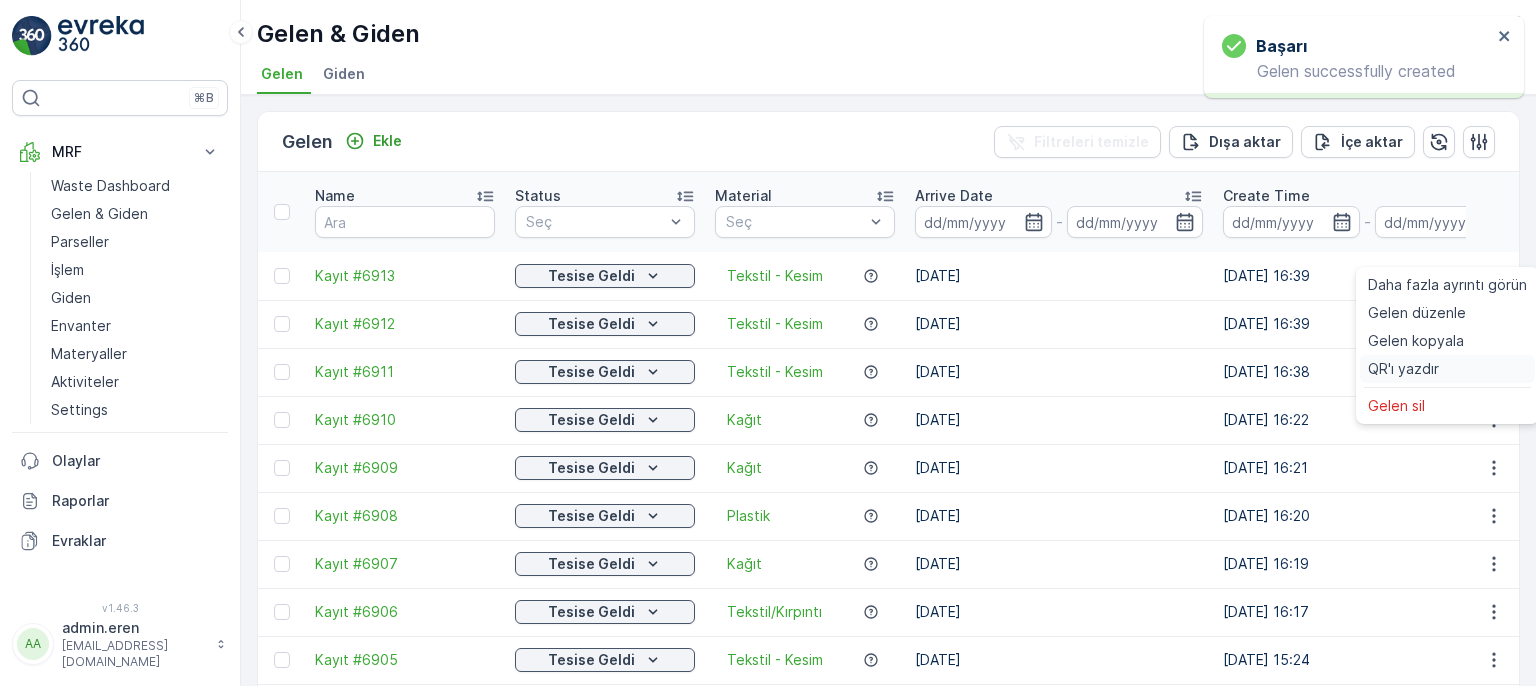 click on "QR'ı yazdır" at bounding box center [1403, 369] 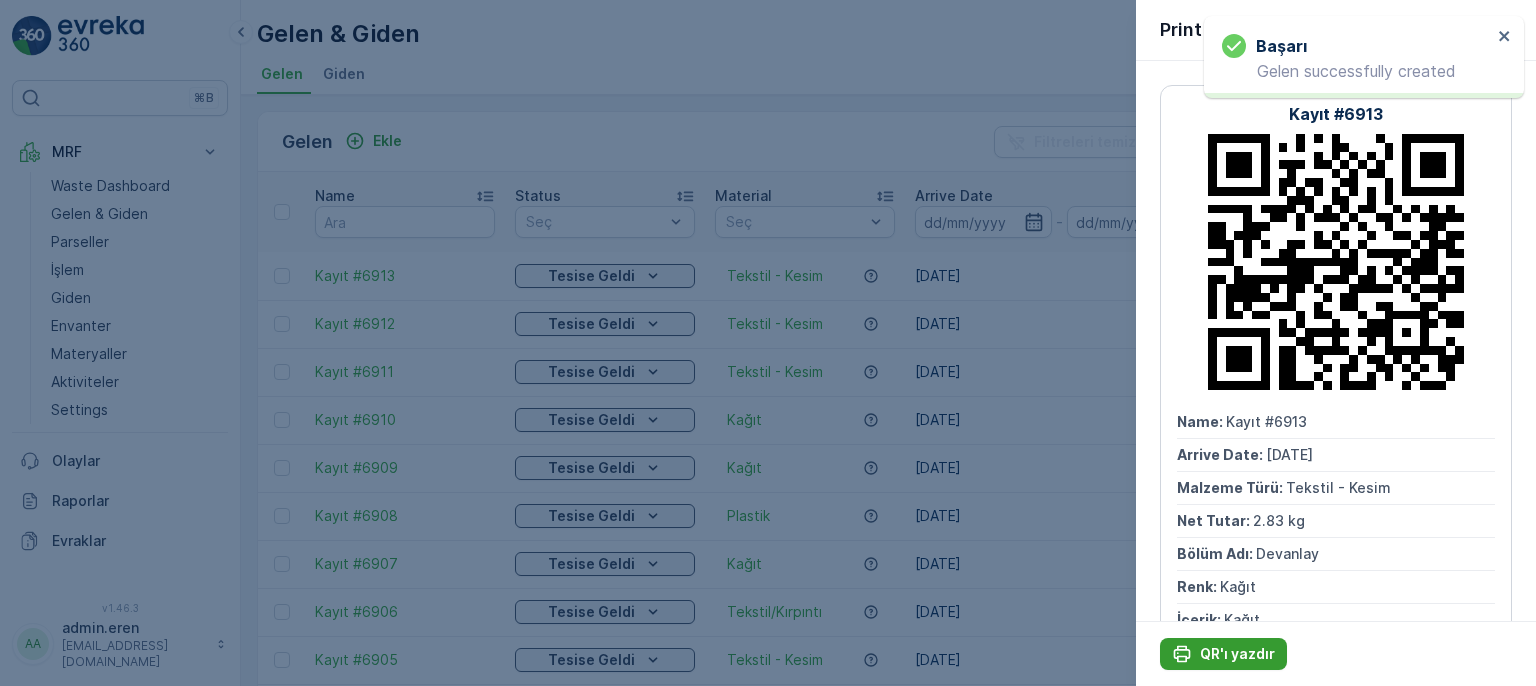 click on "QR'ı yazdır" at bounding box center (1223, 654) 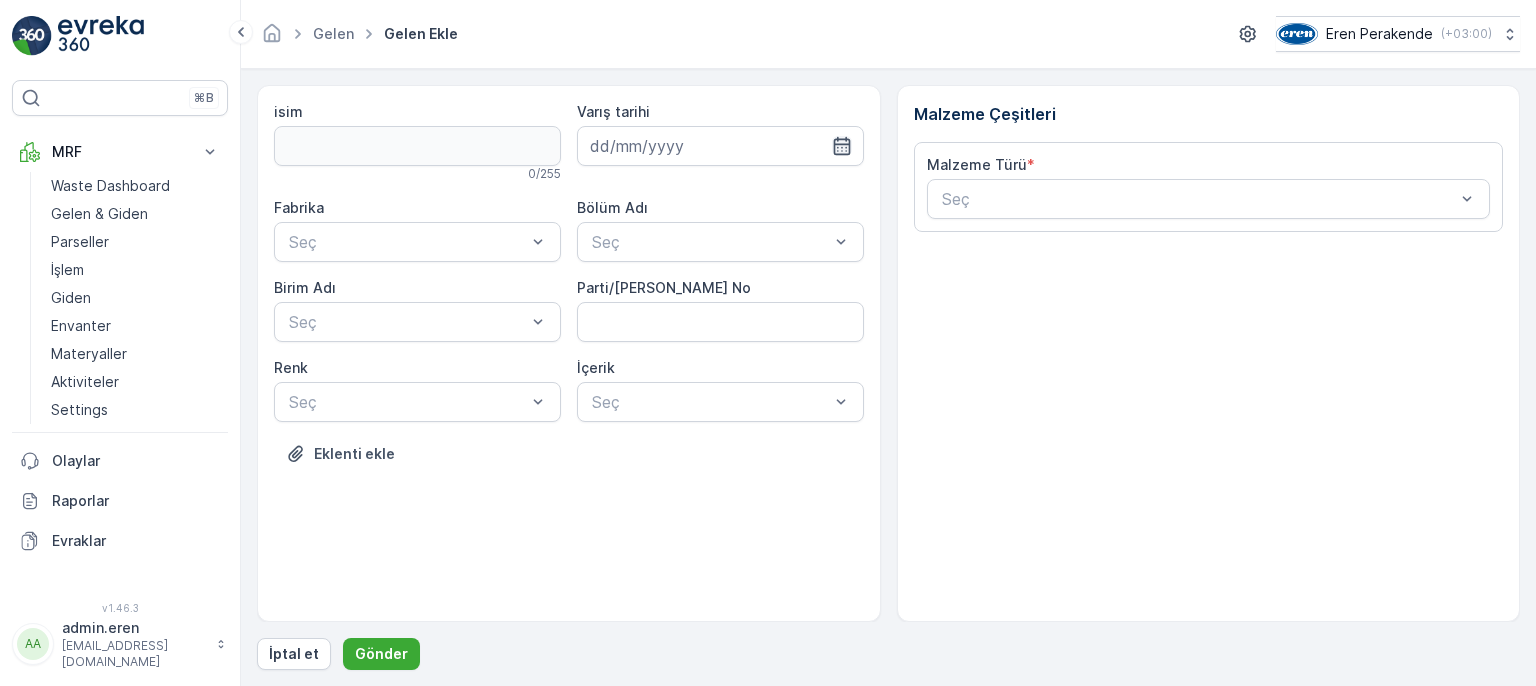 click 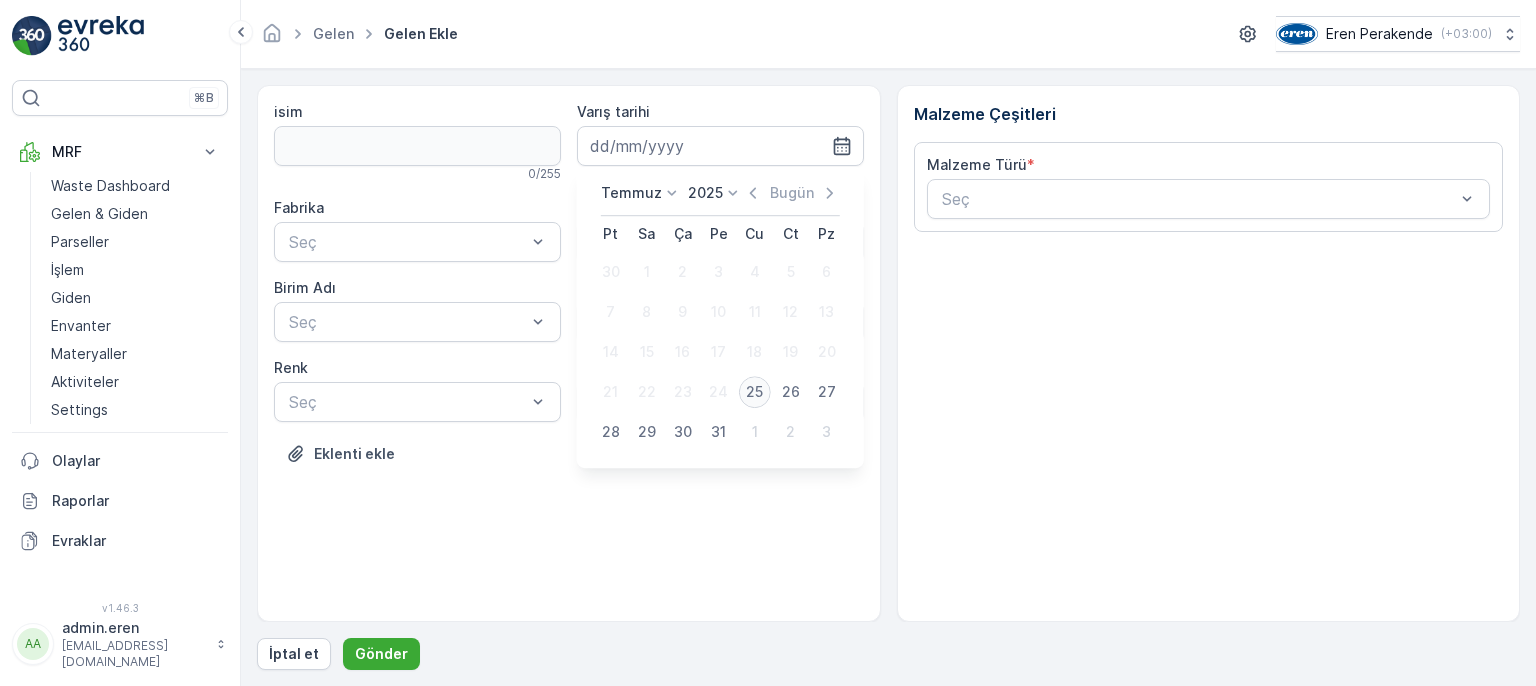 click on "25" at bounding box center [755, 392] 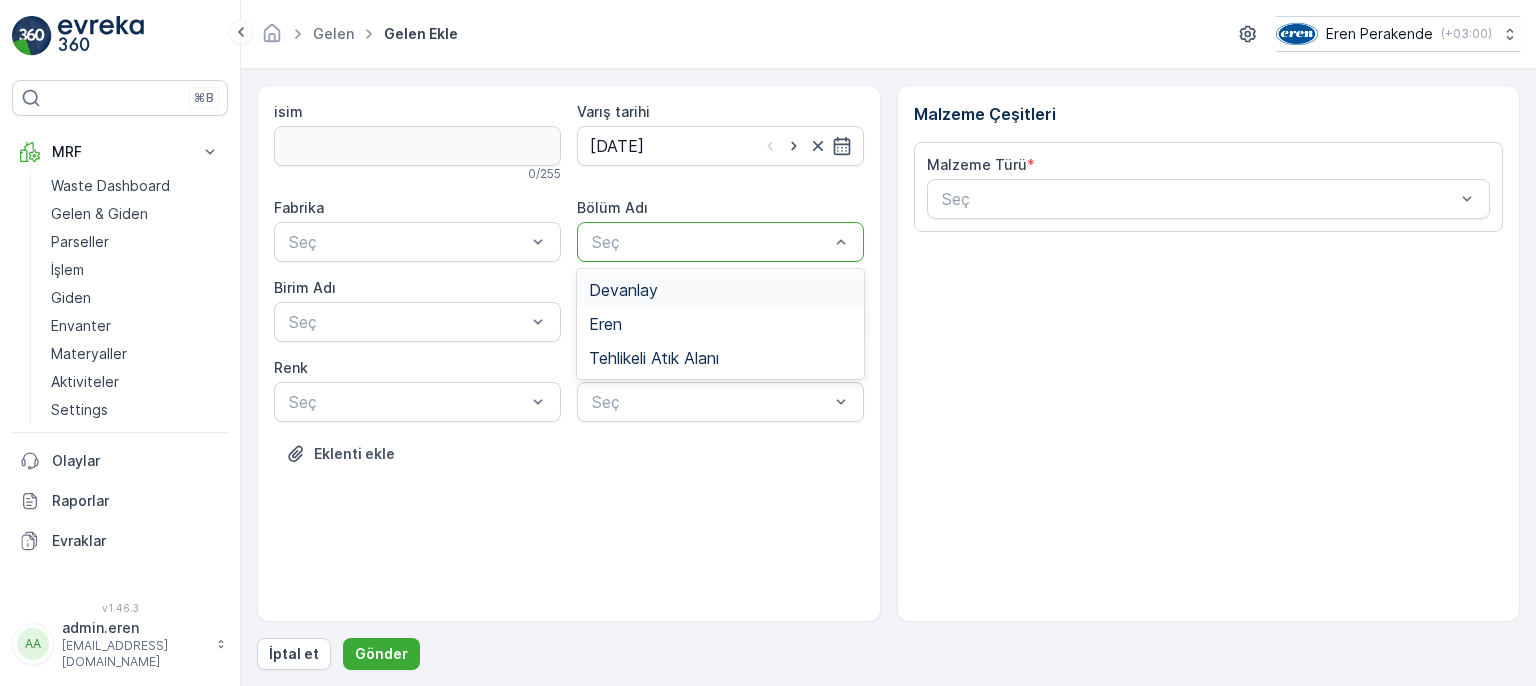 click at bounding box center [710, 242] 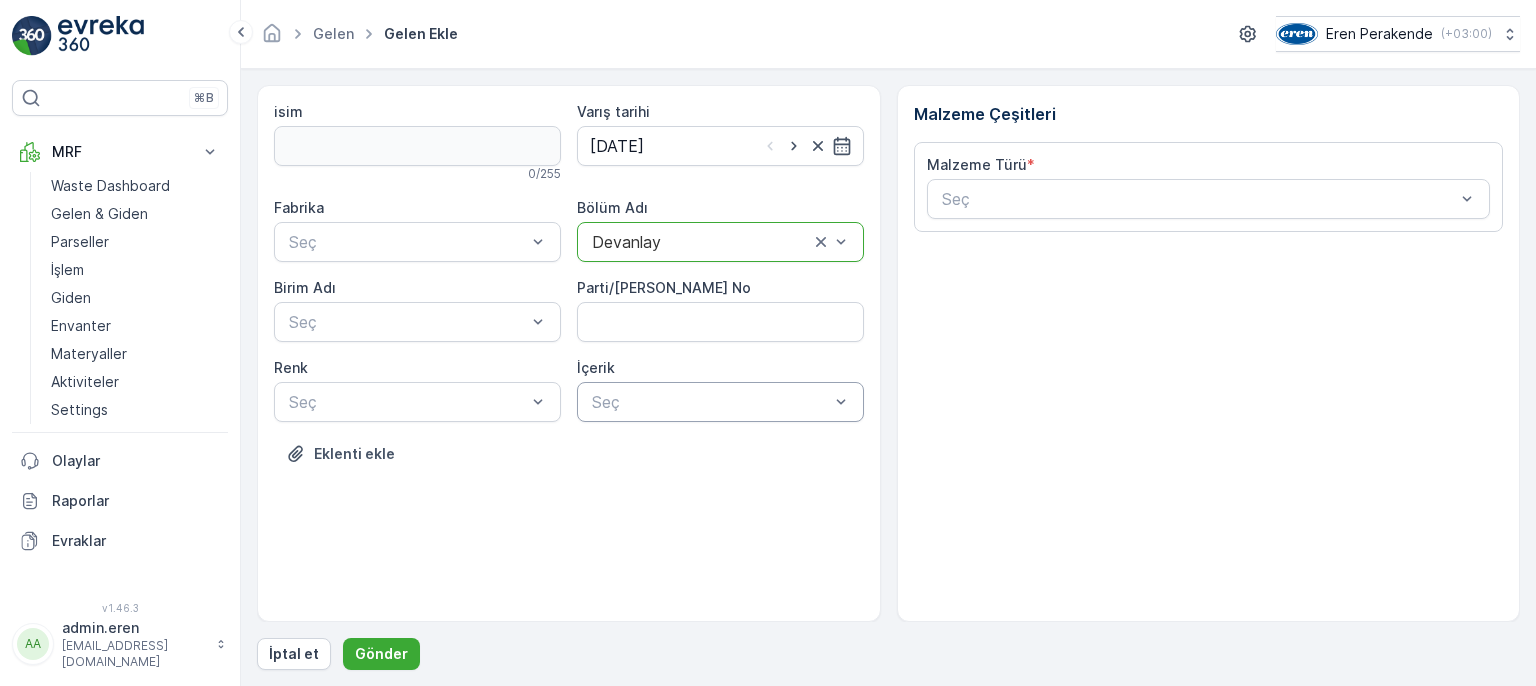click at bounding box center [710, 402] 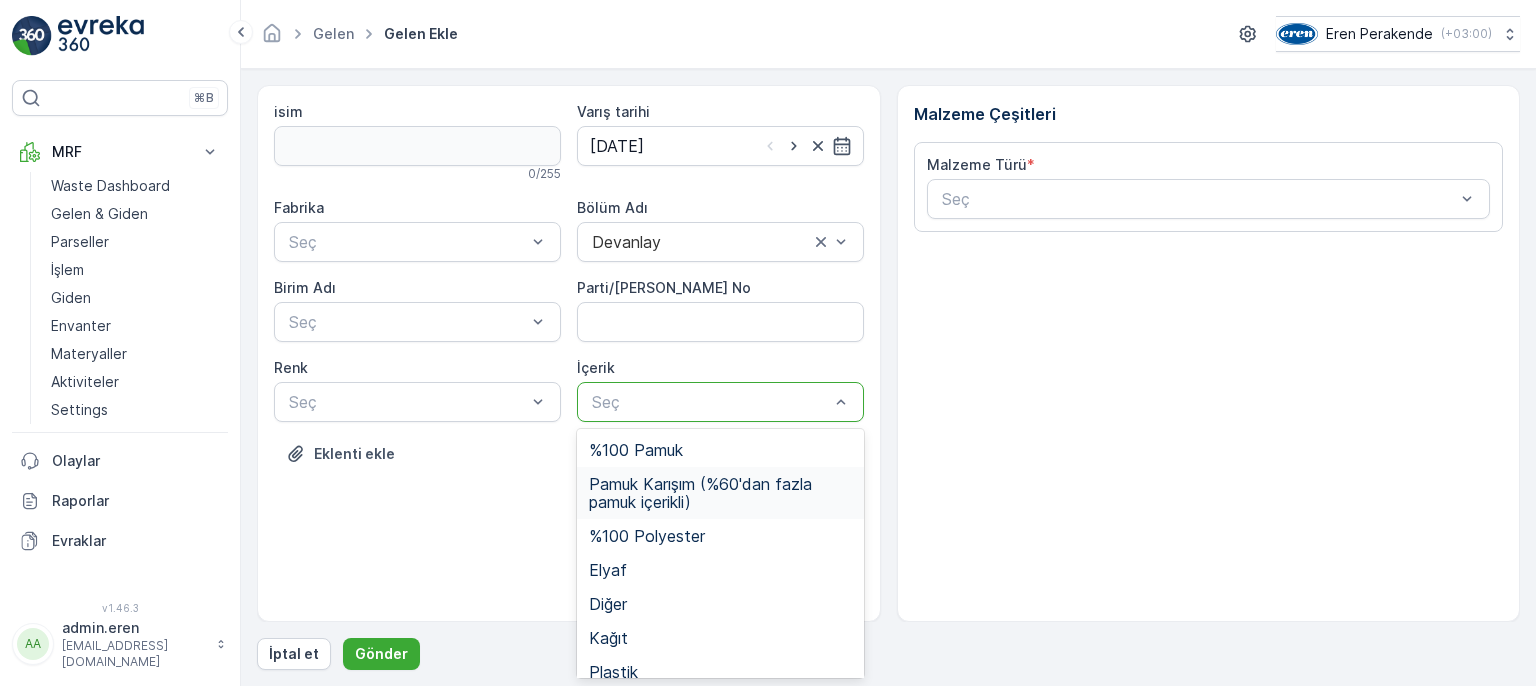 click on "Pamuk Karışım (%60'dan fazla pamuk içerikli)" at bounding box center (720, 493) 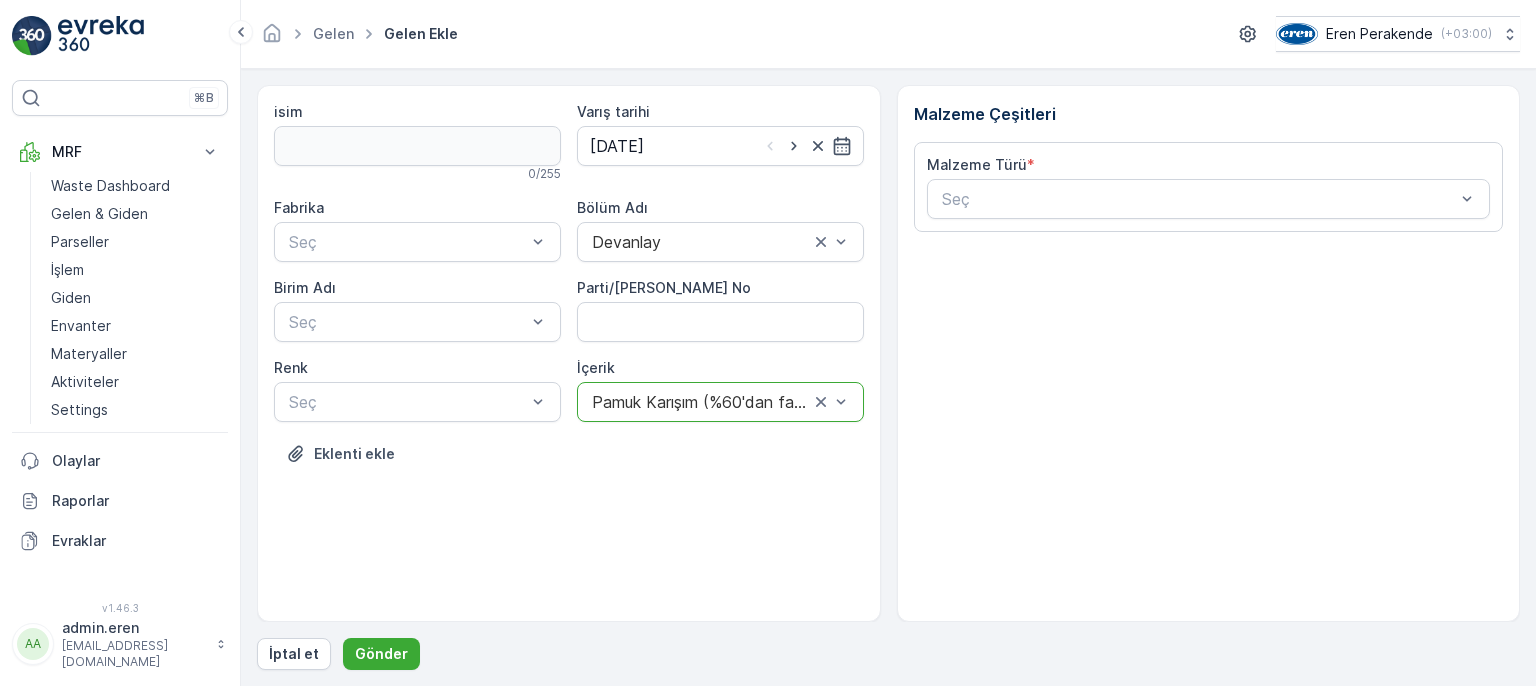 click on "Pamuk Karışım (%60'dan fazla pamuk içerikli)" at bounding box center [720, 402] 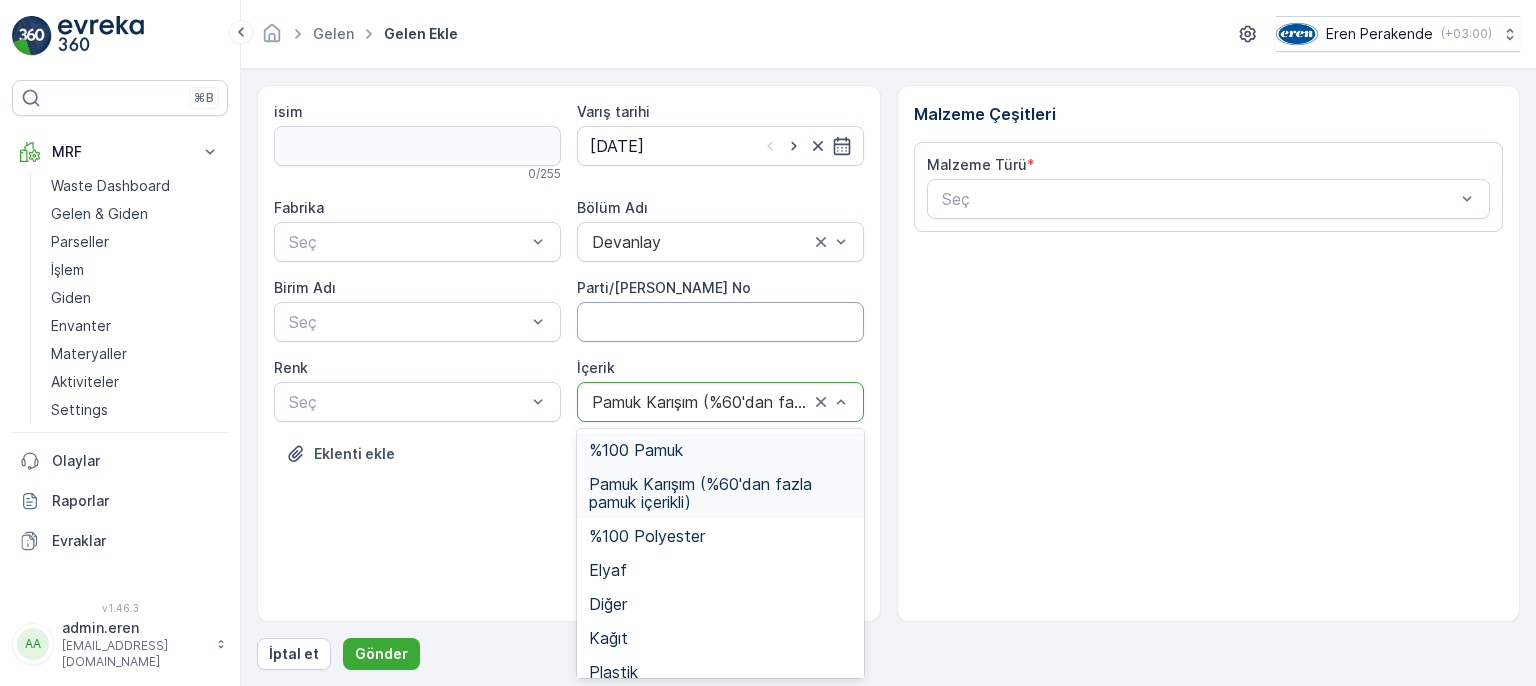 click on "Parti/[PERSON_NAME] No" at bounding box center [720, 322] 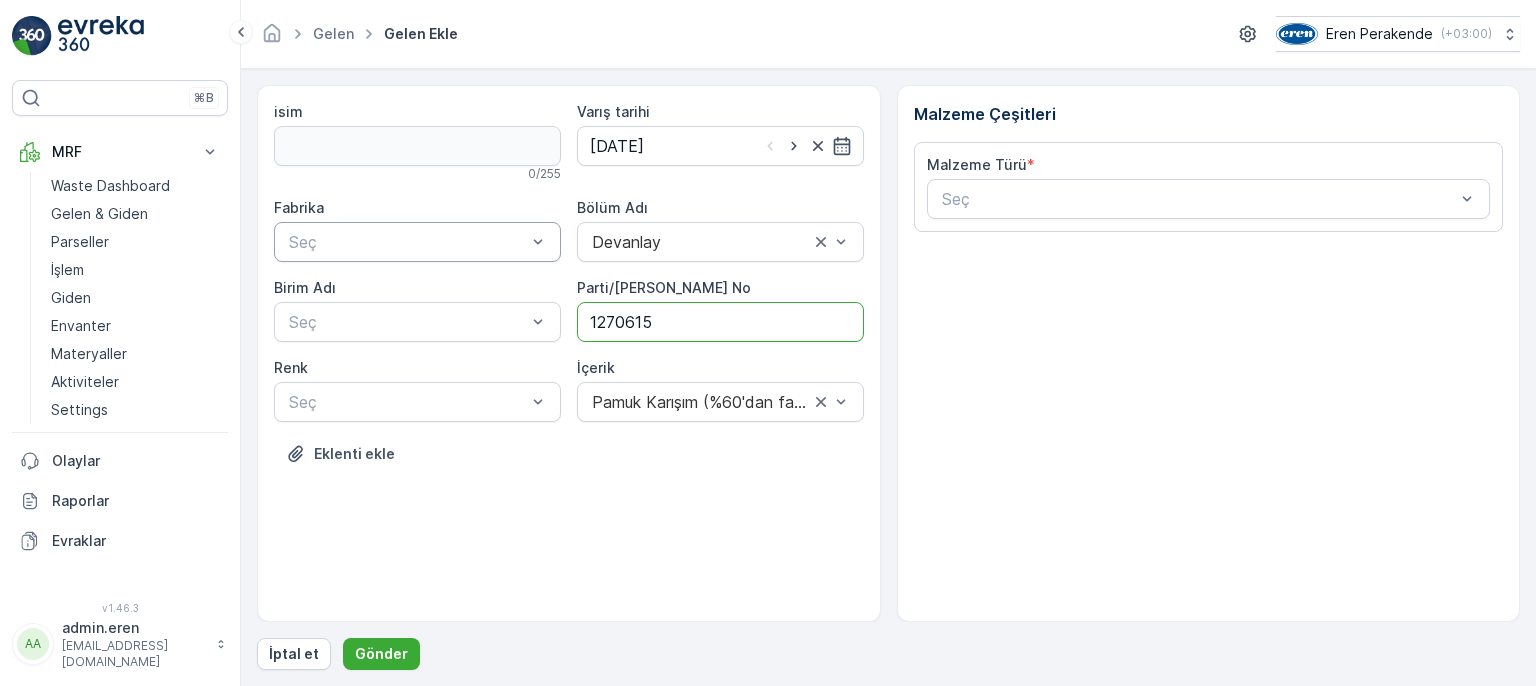 type on "1270615" 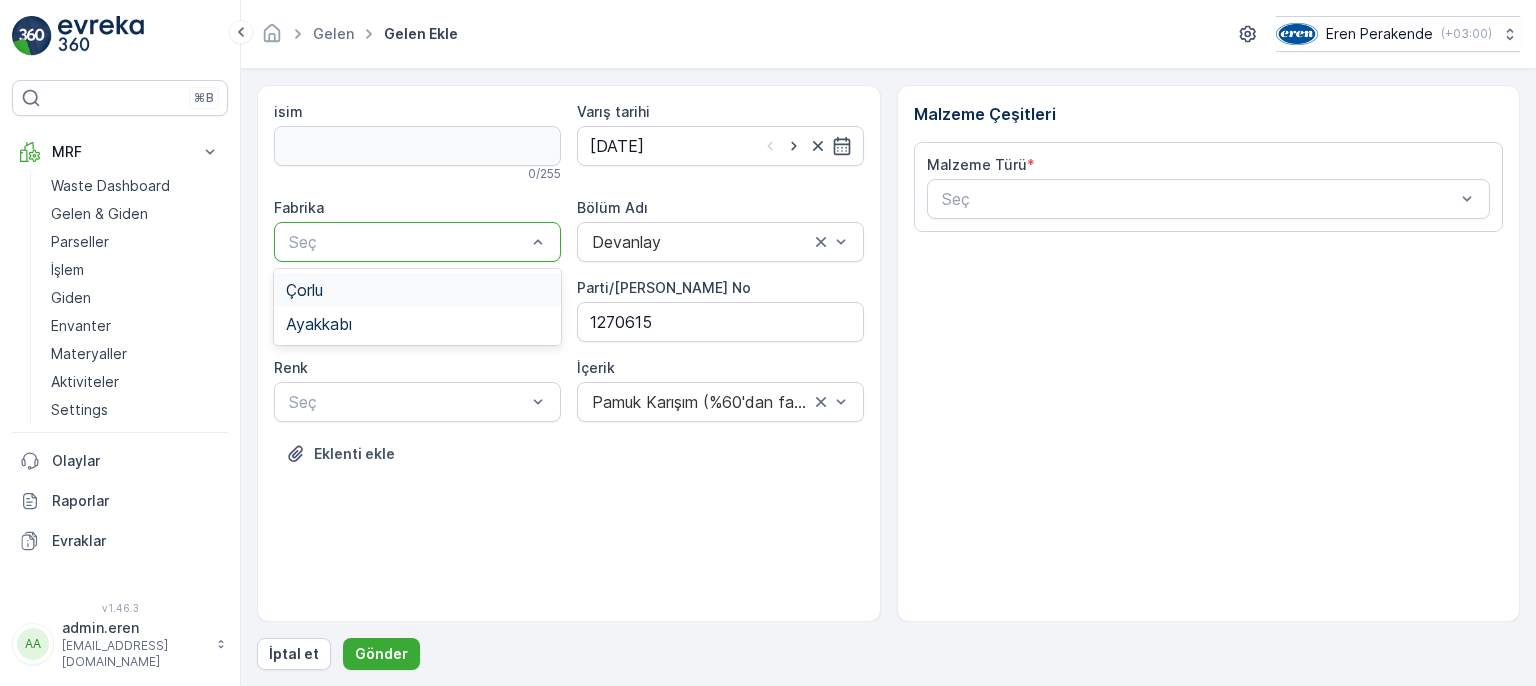 click on "Çorlu" at bounding box center [417, 290] 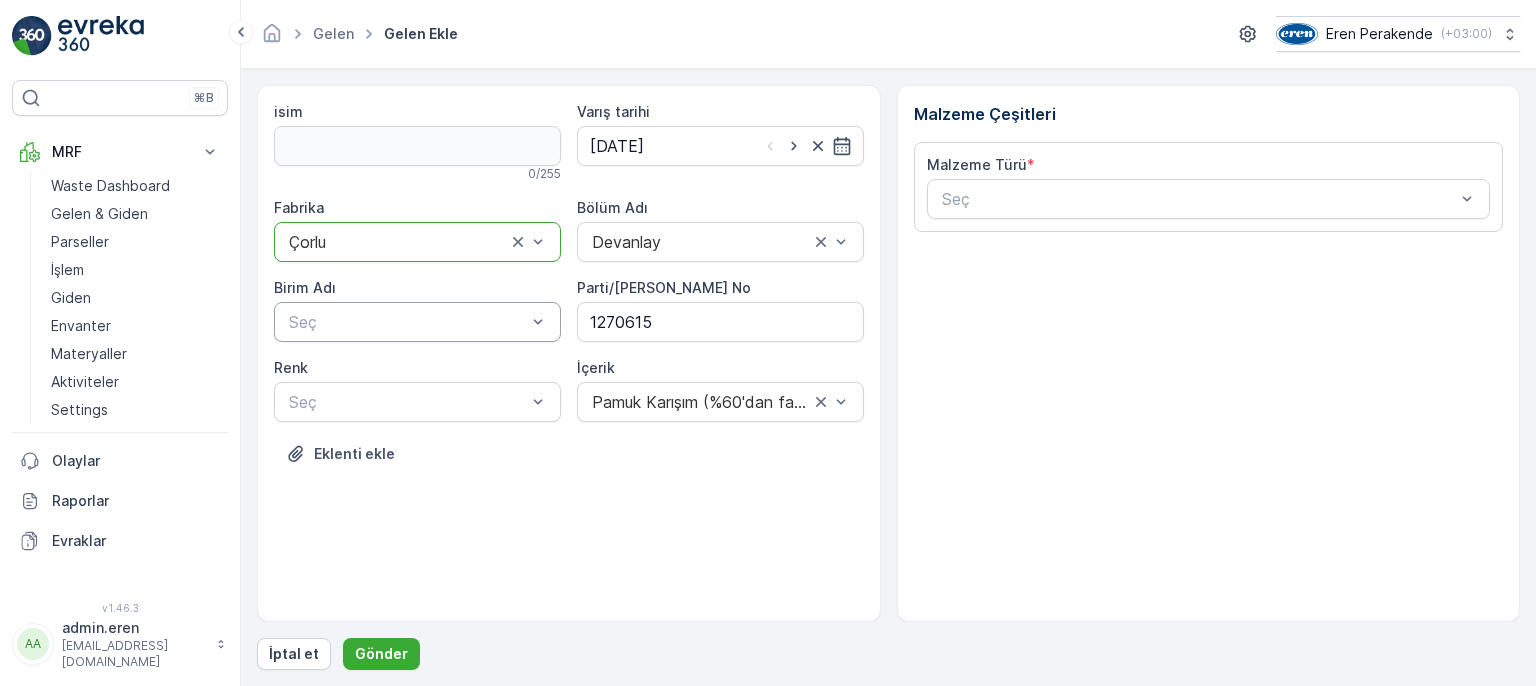 click on "Seç" at bounding box center [417, 322] 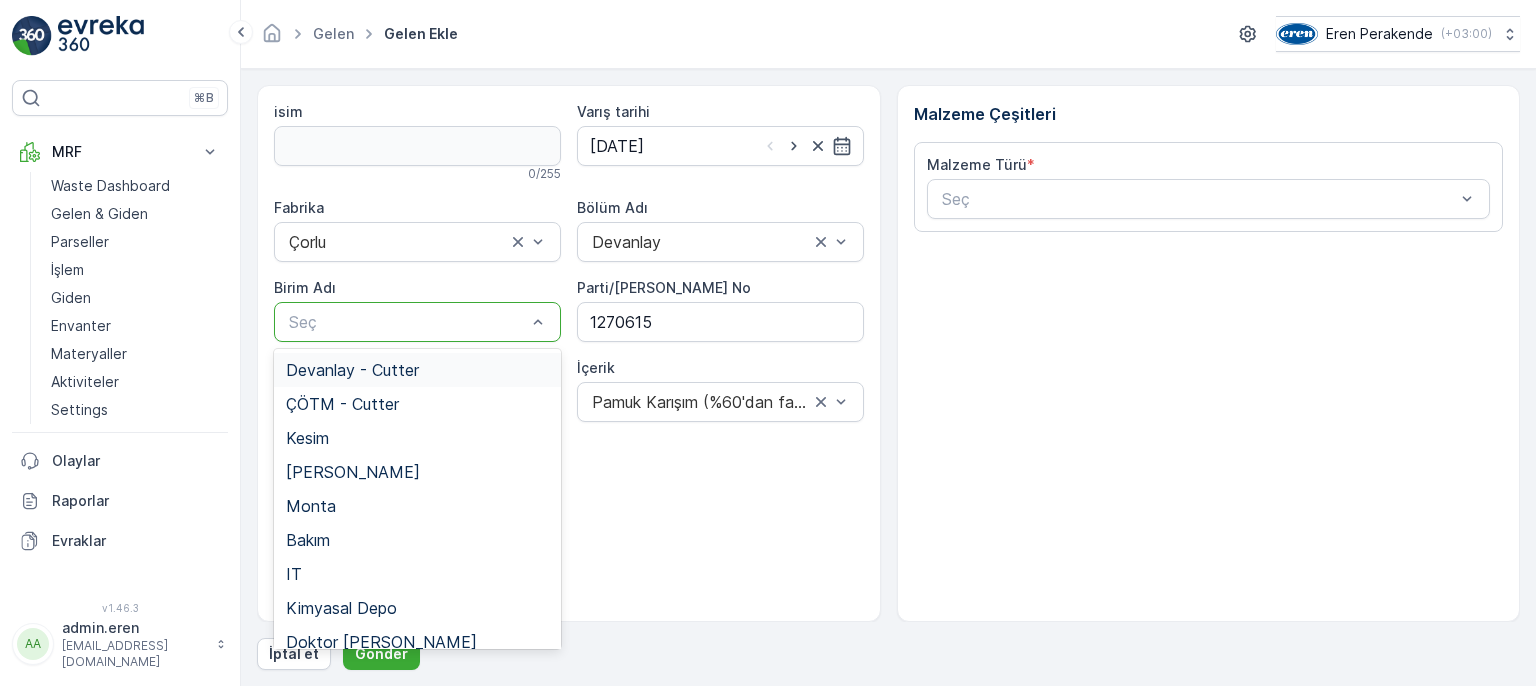click on "Devanlay  - Cutter" at bounding box center [352, 370] 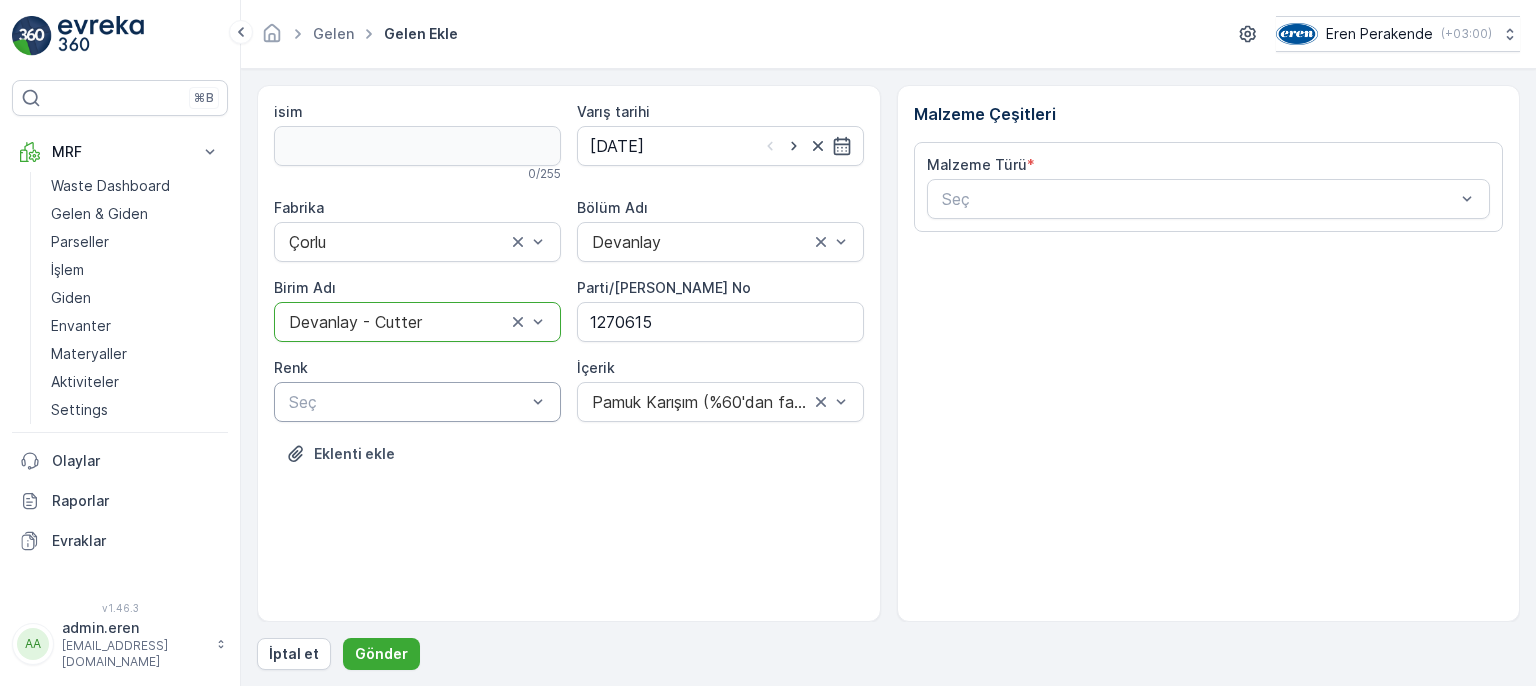 click at bounding box center [407, 402] 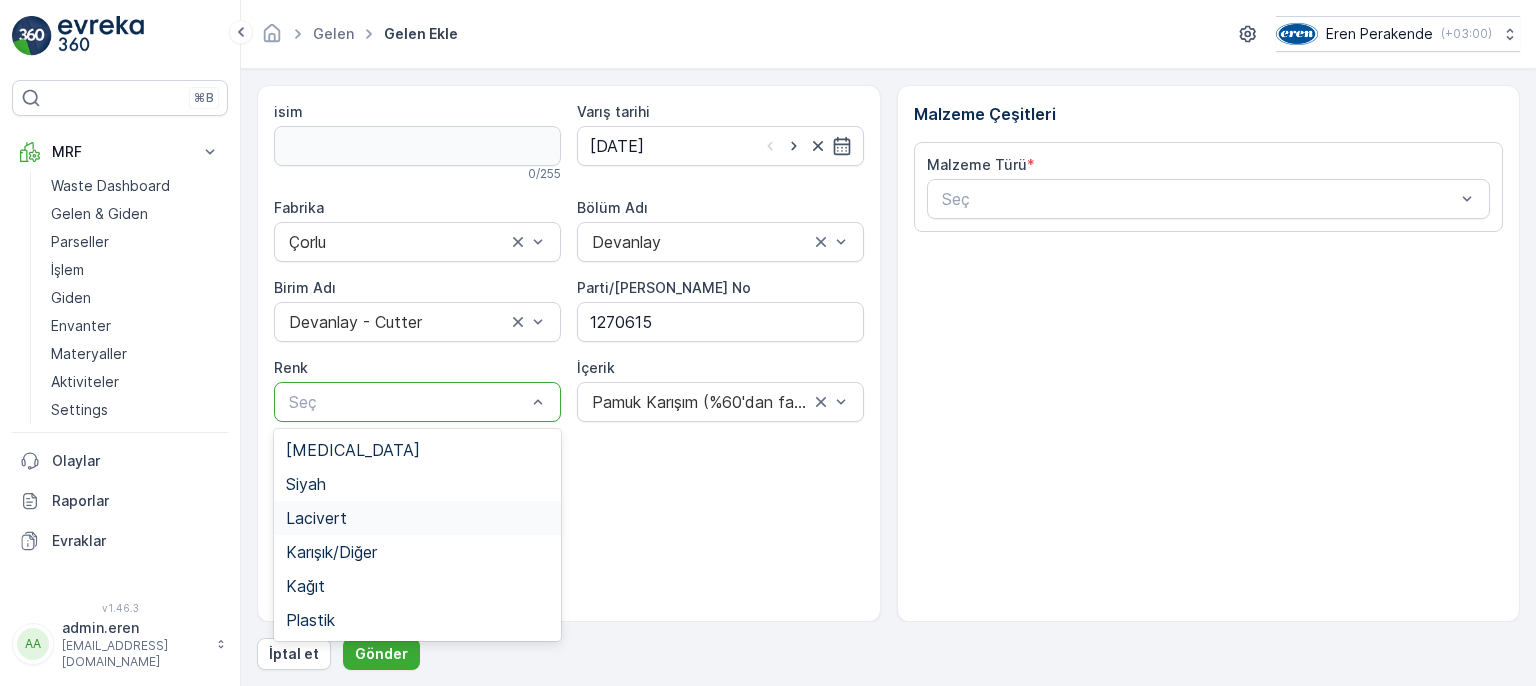 click on "Lacivert" at bounding box center (417, 518) 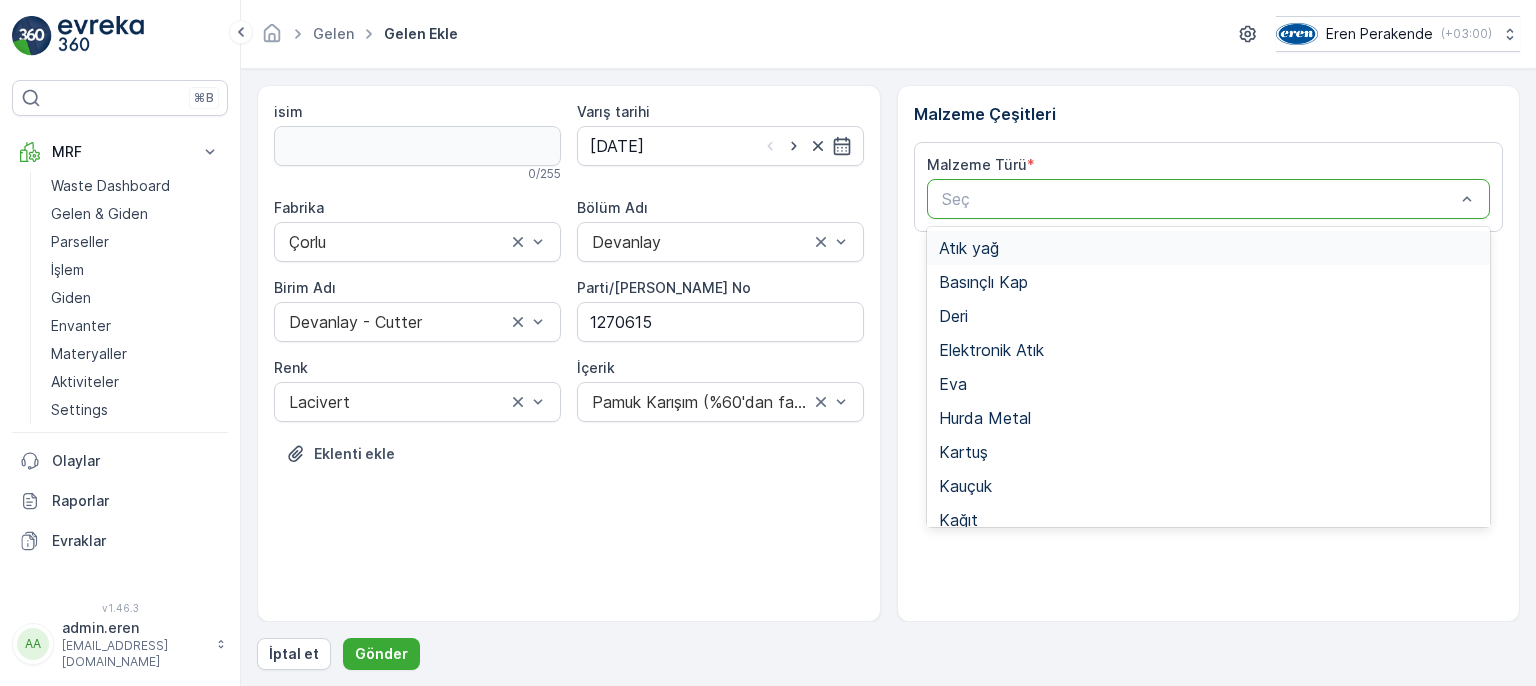 click at bounding box center (1199, 199) 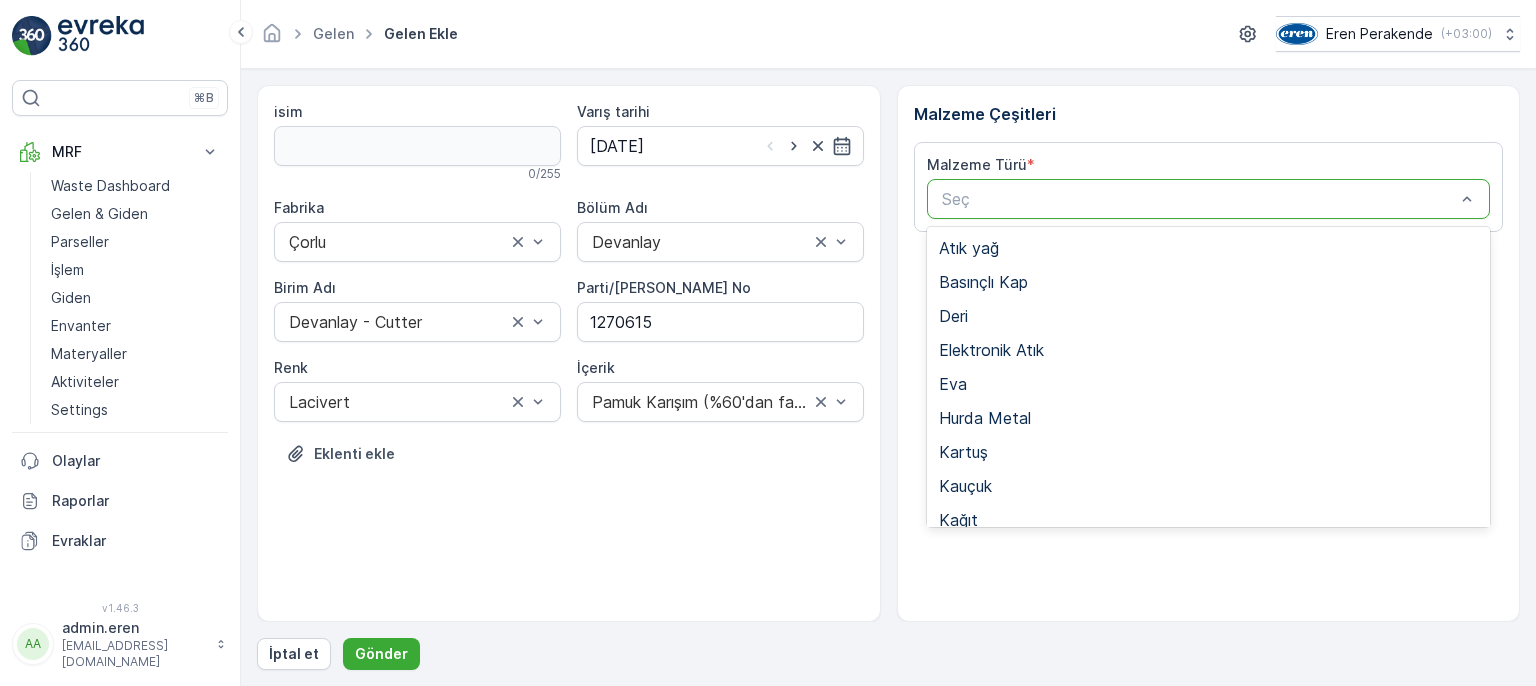 click on "Tekstil - Kesim" at bounding box center [1209, 724] 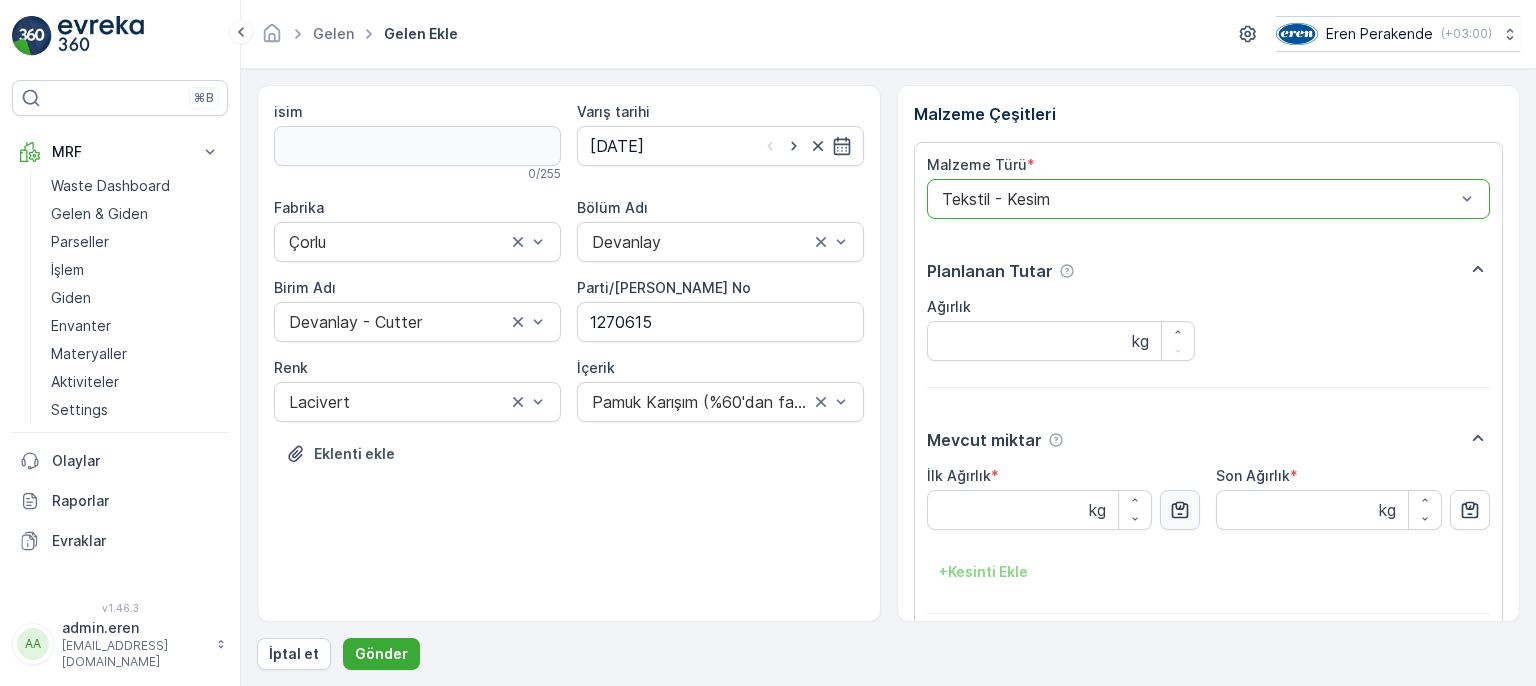 click 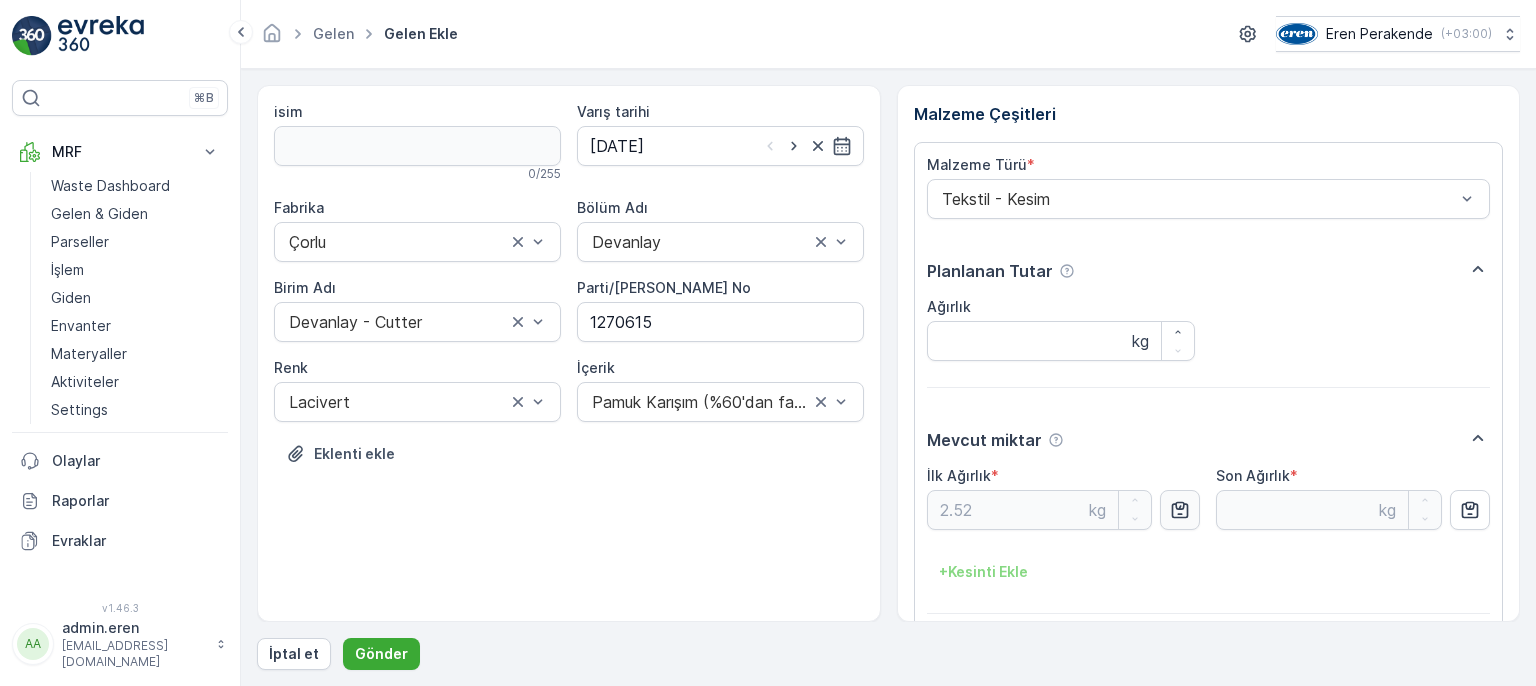 click on "Ekle" at bounding box center [1467, 665] 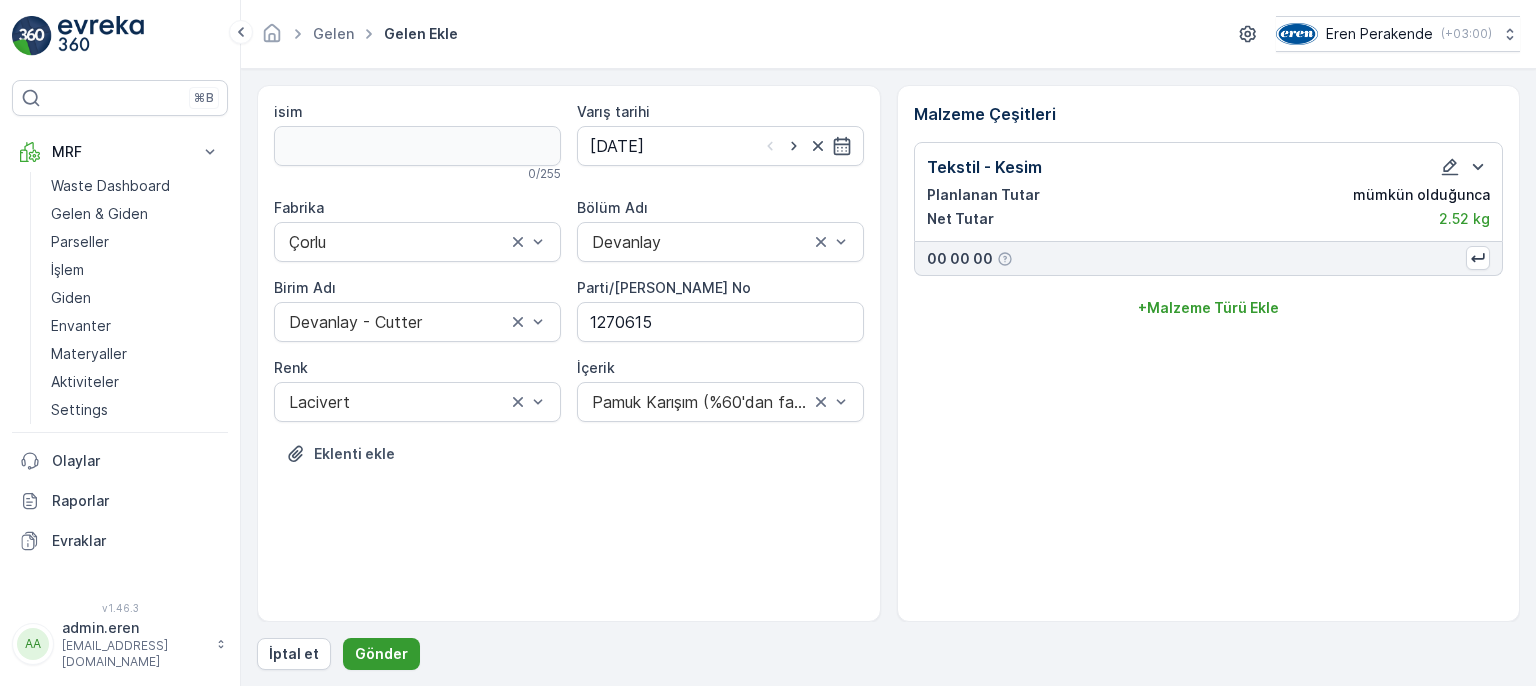 click on "Gönder" at bounding box center [381, 654] 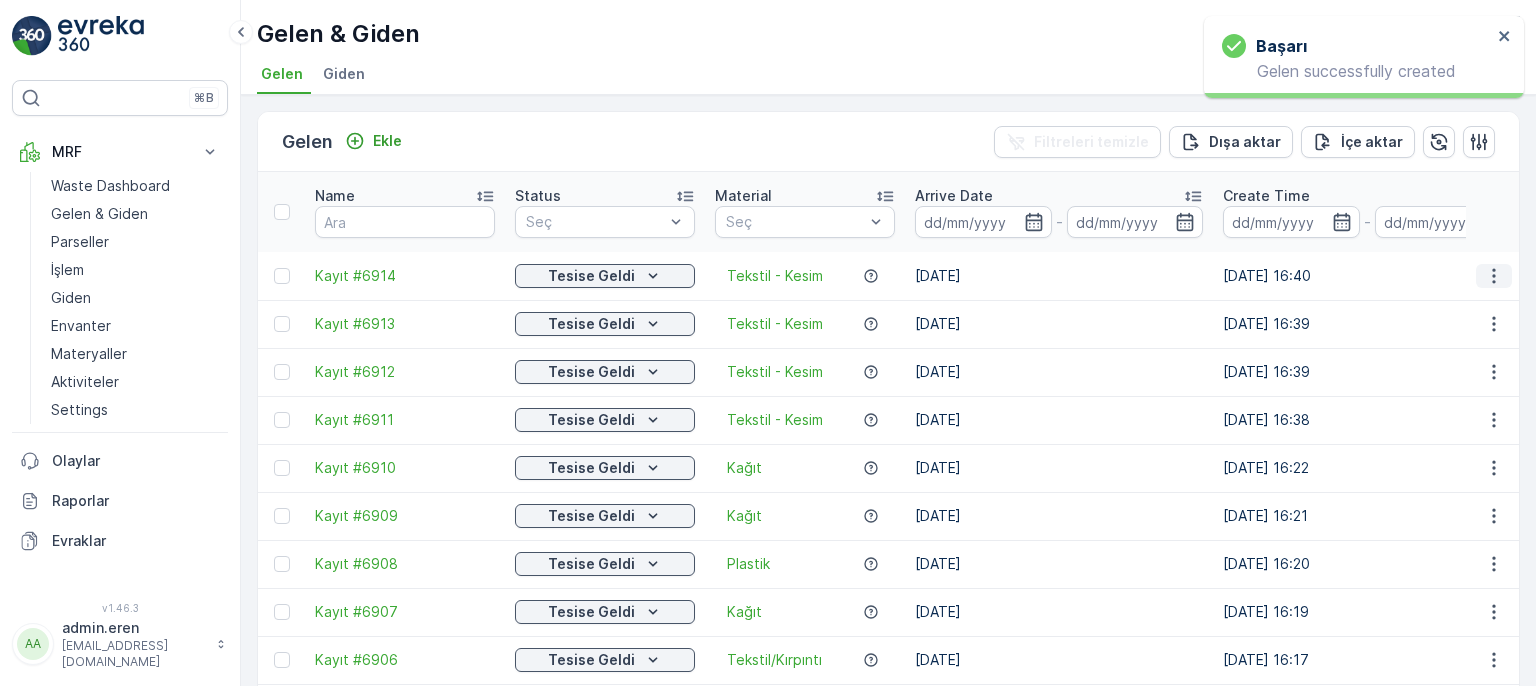 click 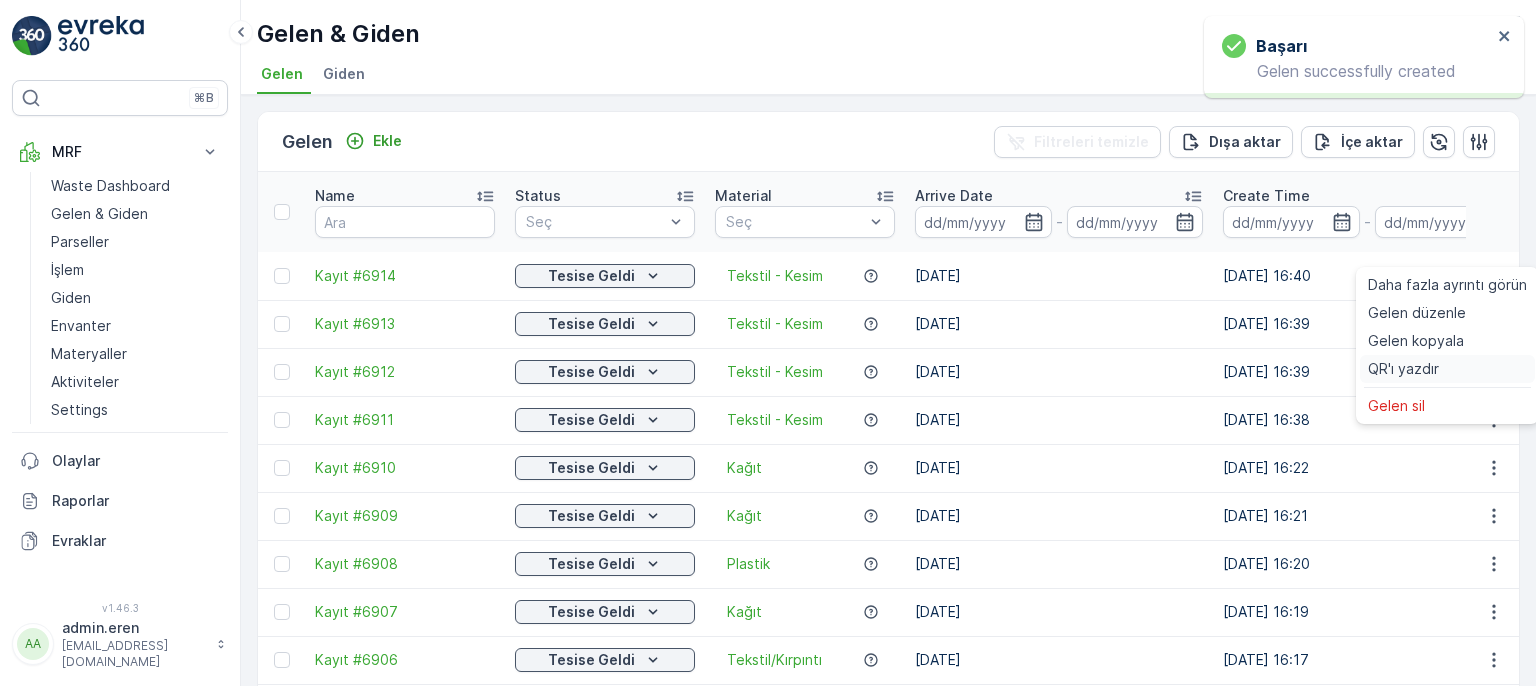 click on "QR'ı yazdır" at bounding box center (1403, 369) 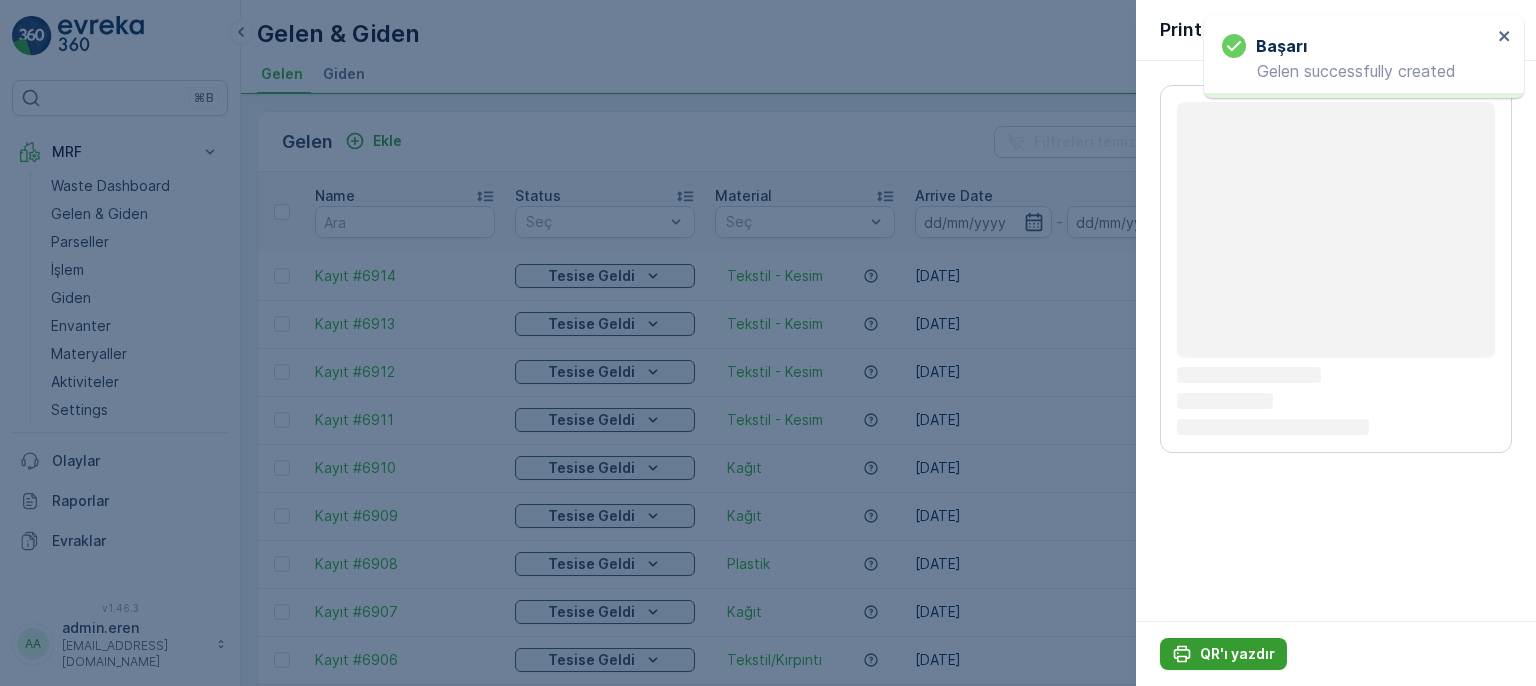 click on "QR'ı yazdır" at bounding box center [1237, 654] 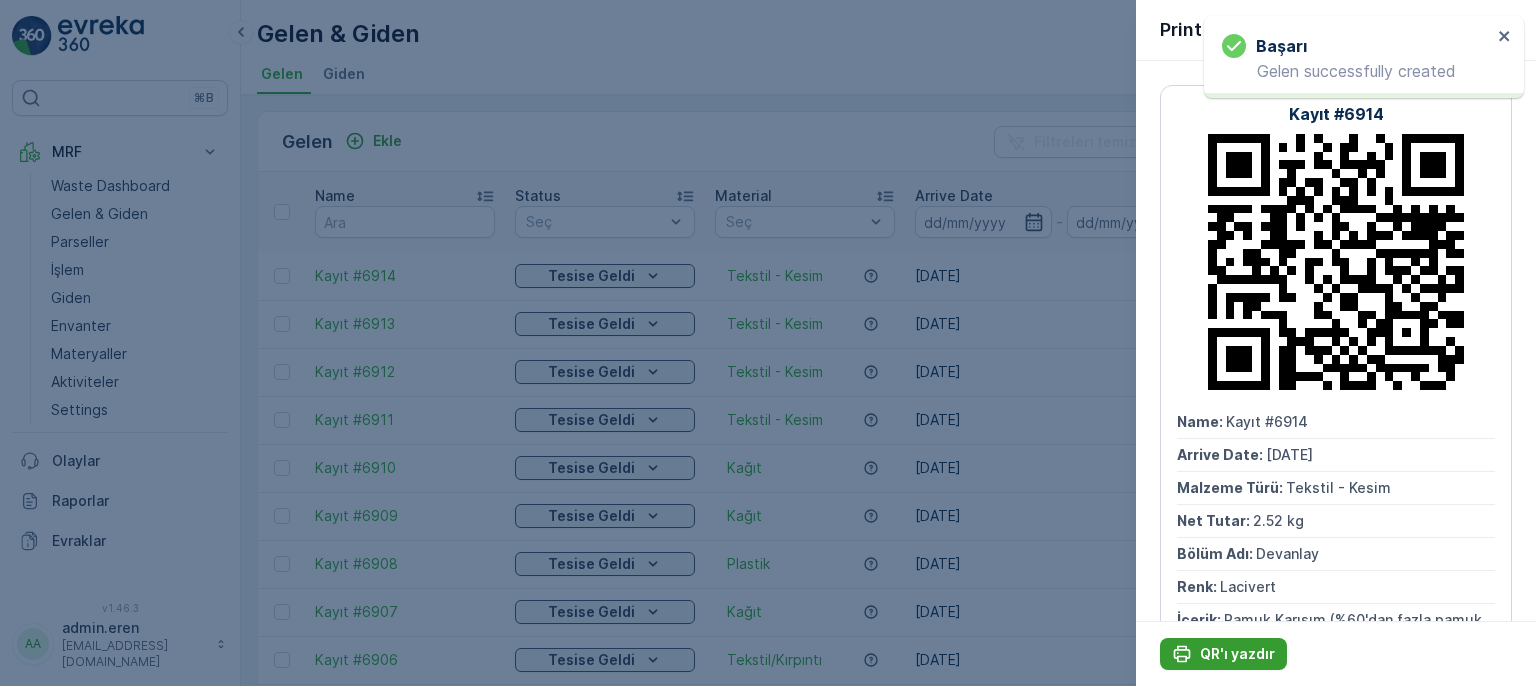 click on "QR'ı yazdır" at bounding box center [1237, 654] 